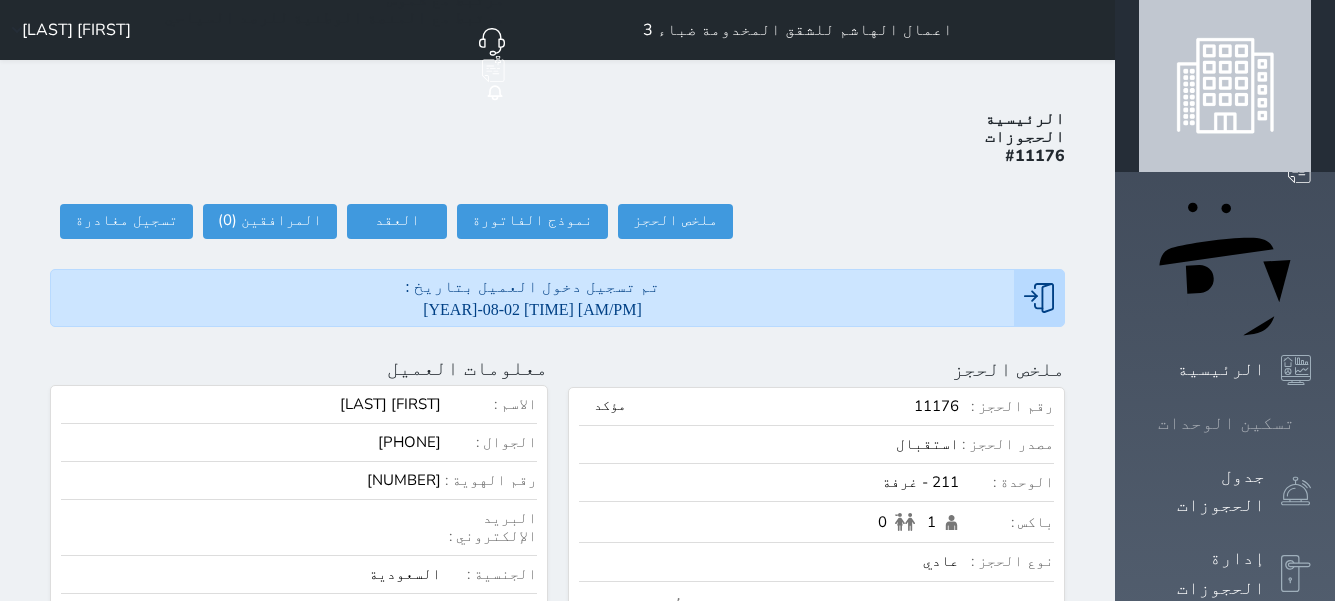 scroll, scrollTop: 0, scrollLeft: 0, axis: both 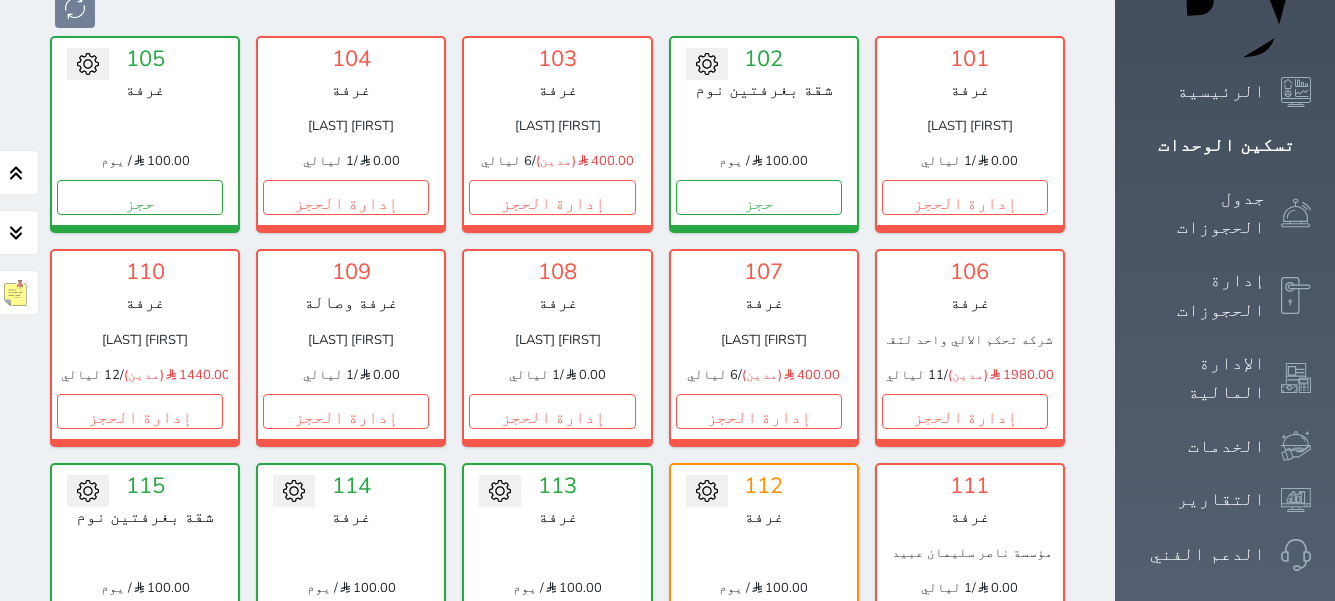 click 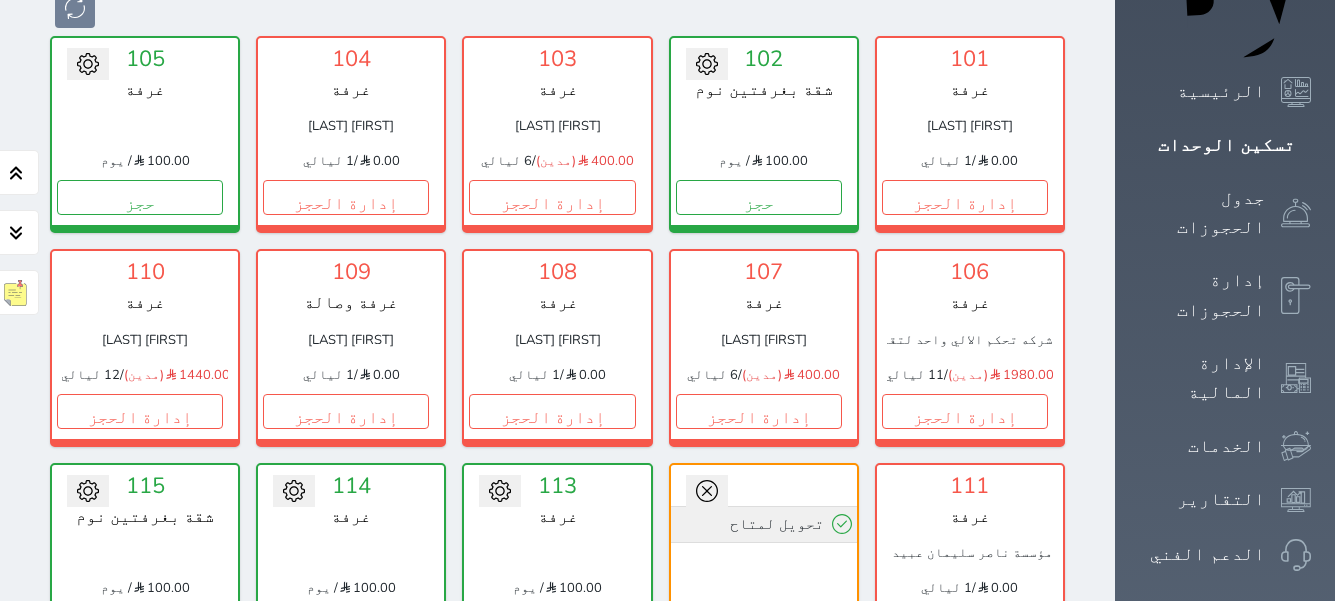 click on "تحويل لمتاح" at bounding box center (764, 524) 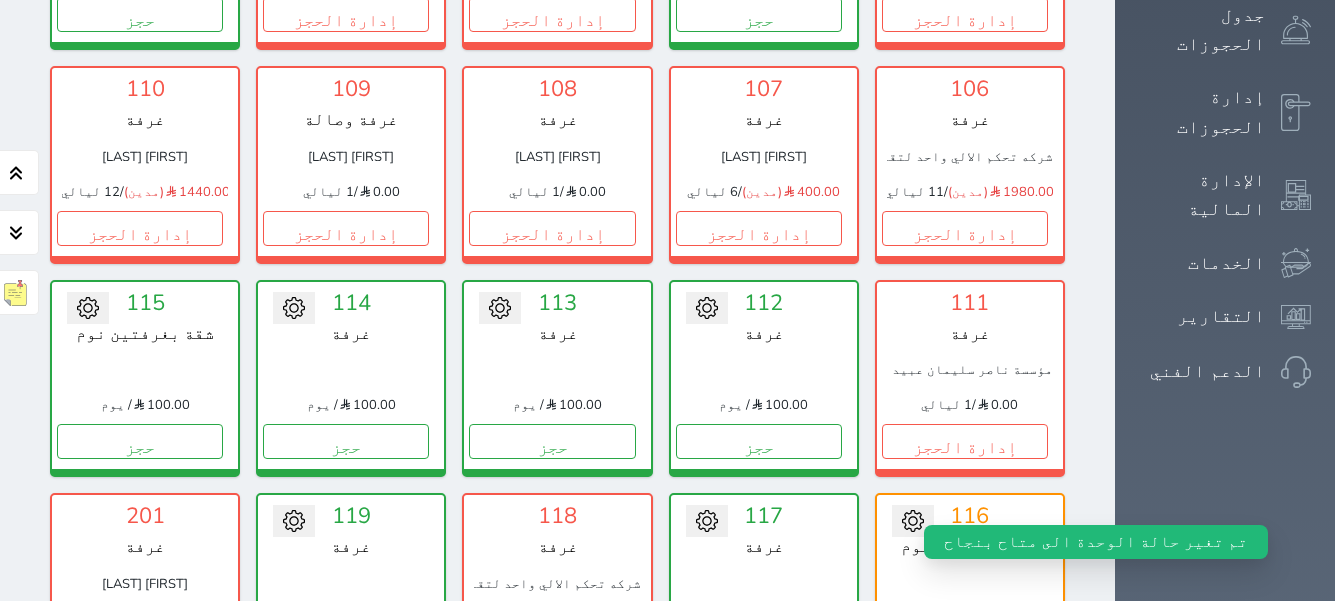 scroll, scrollTop: 478, scrollLeft: 0, axis: vertical 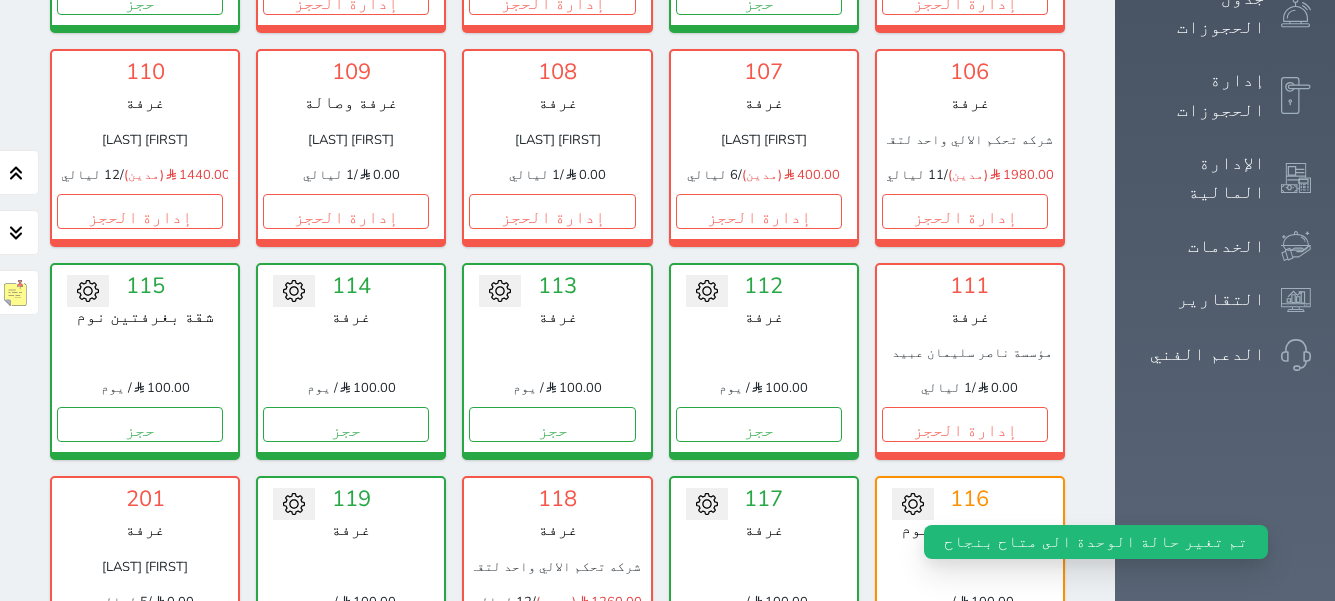 click 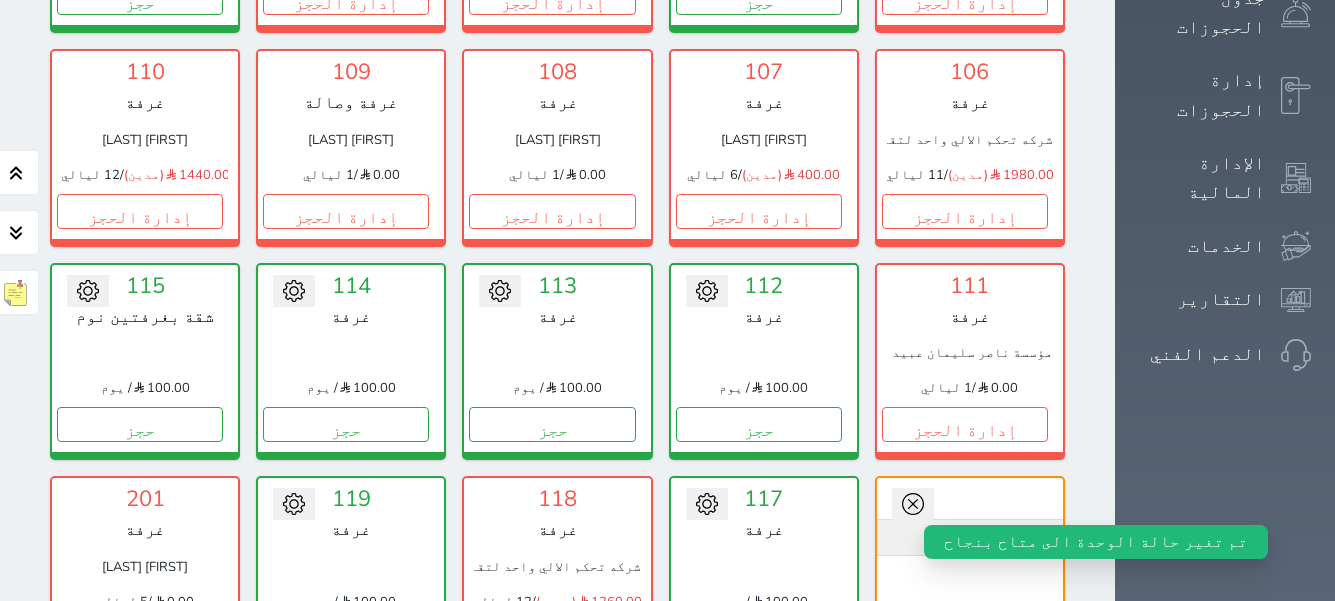 click on "تحويل لمتاح" at bounding box center [970, 537] 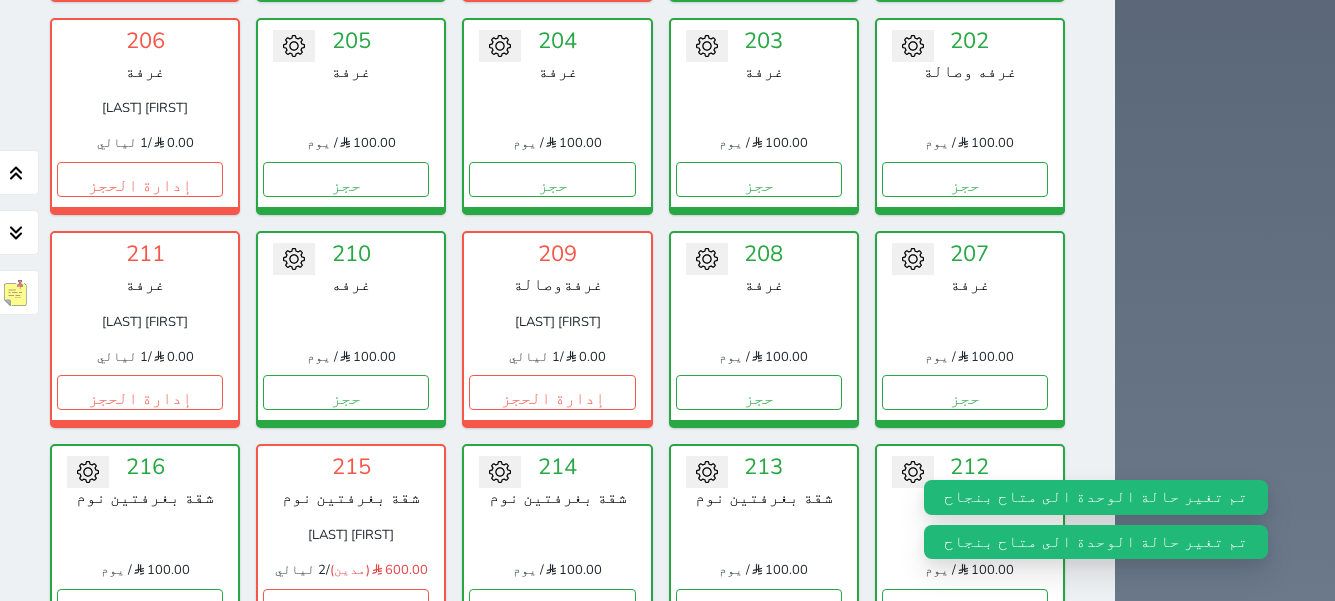 scroll, scrollTop: 1278, scrollLeft: 0, axis: vertical 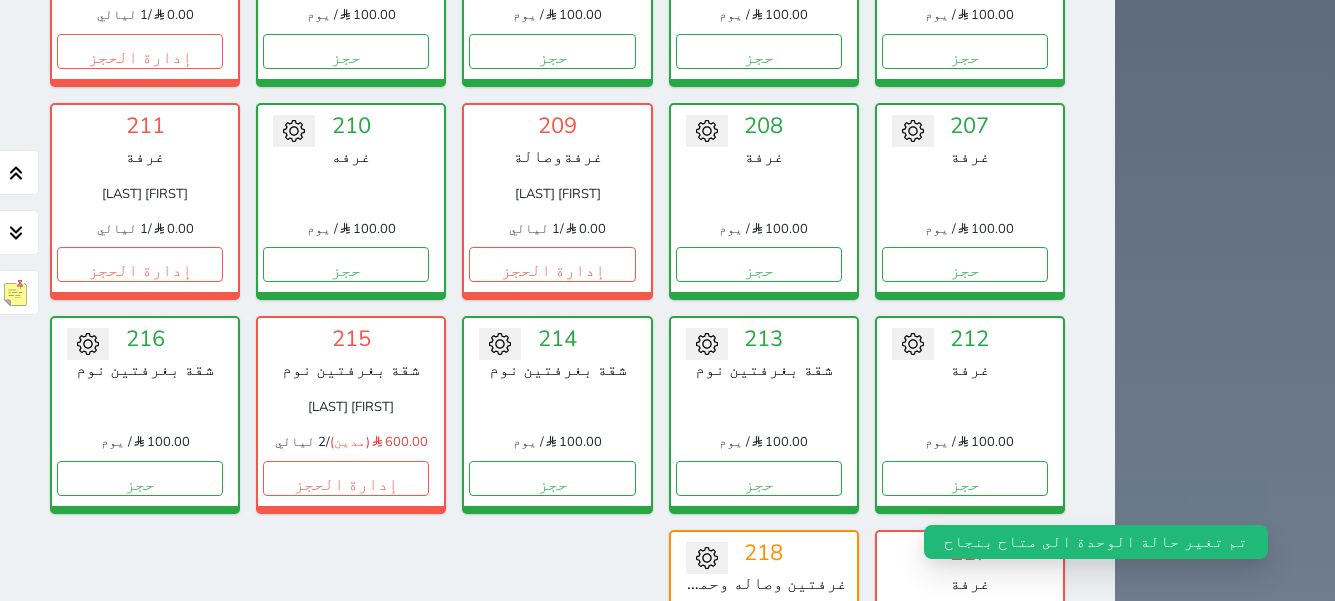 click 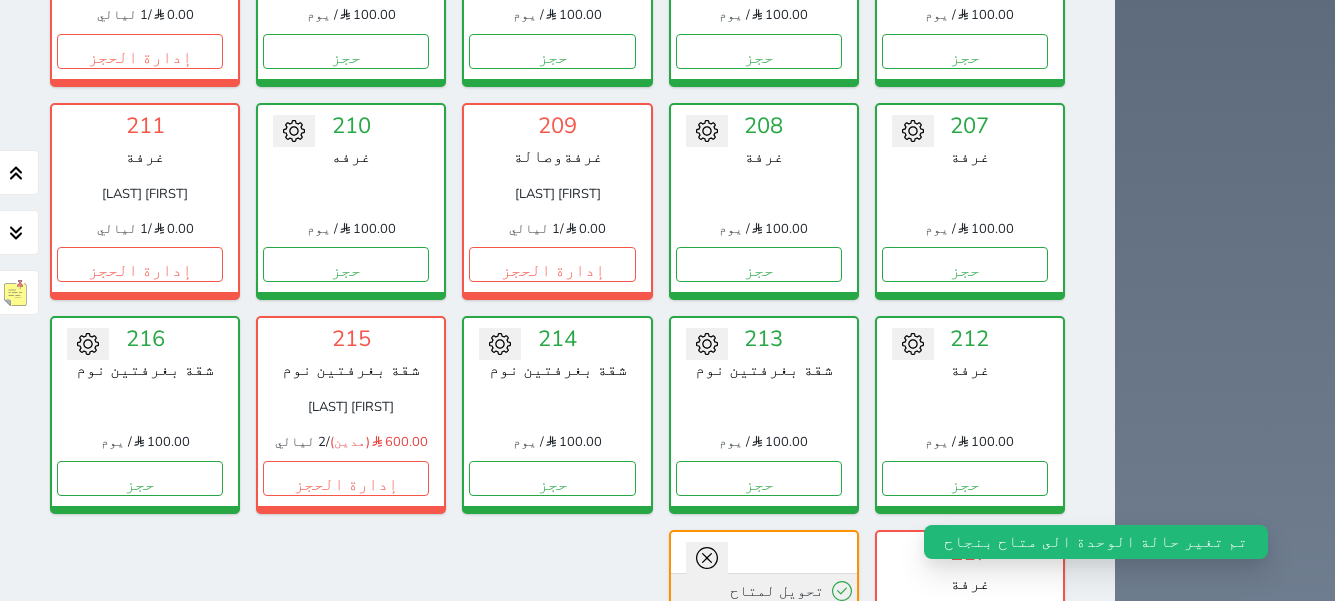 click on "تحويل لمتاح" at bounding box center [764, 591] 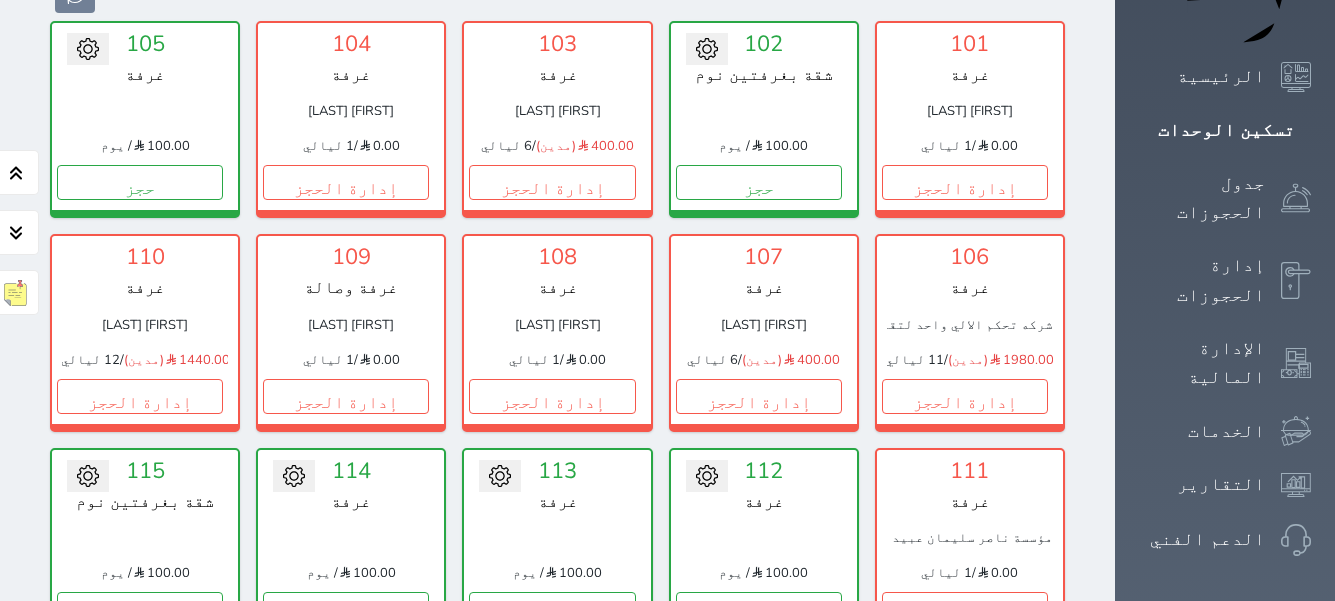 scroll, scrollTop: 0, scrollLeft: 0, axis: both 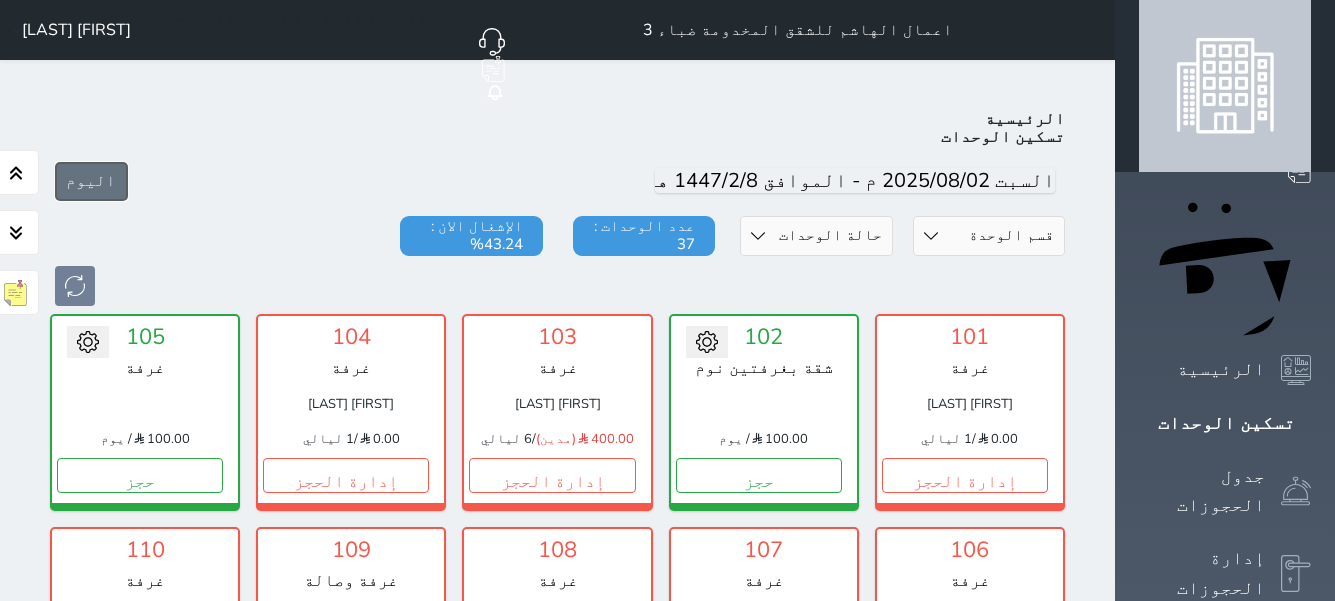 click on "اليوم" at bounding box center (91, 181) 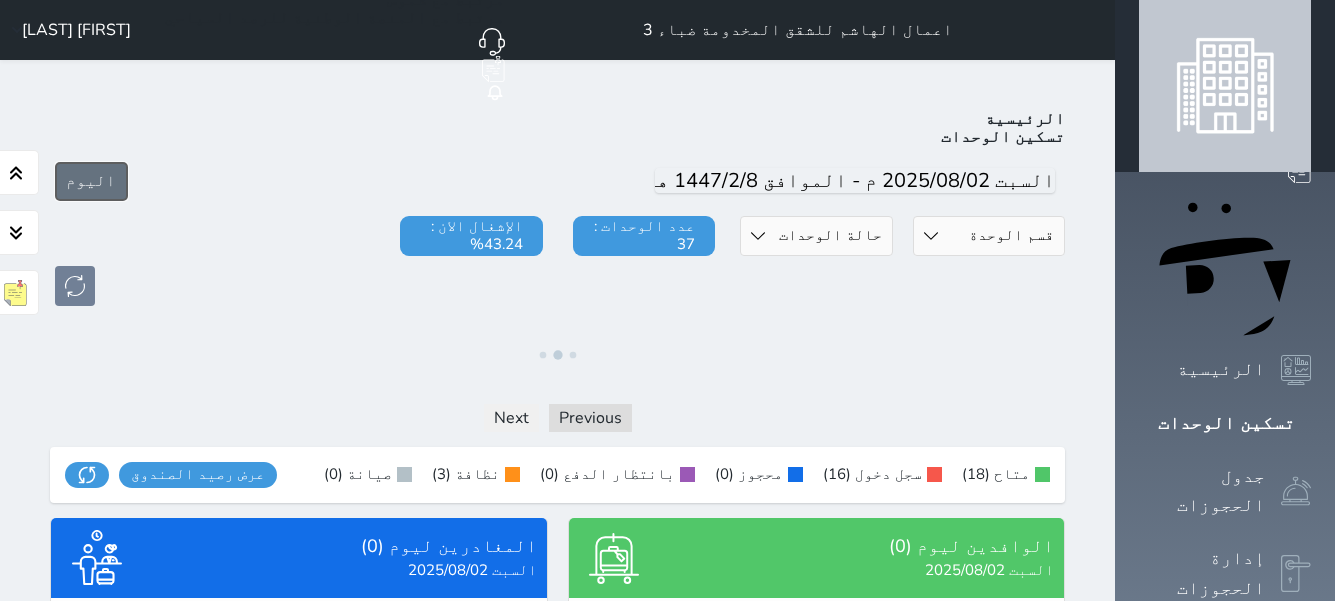 click on "اليوم" at bounding box center [91, 181] 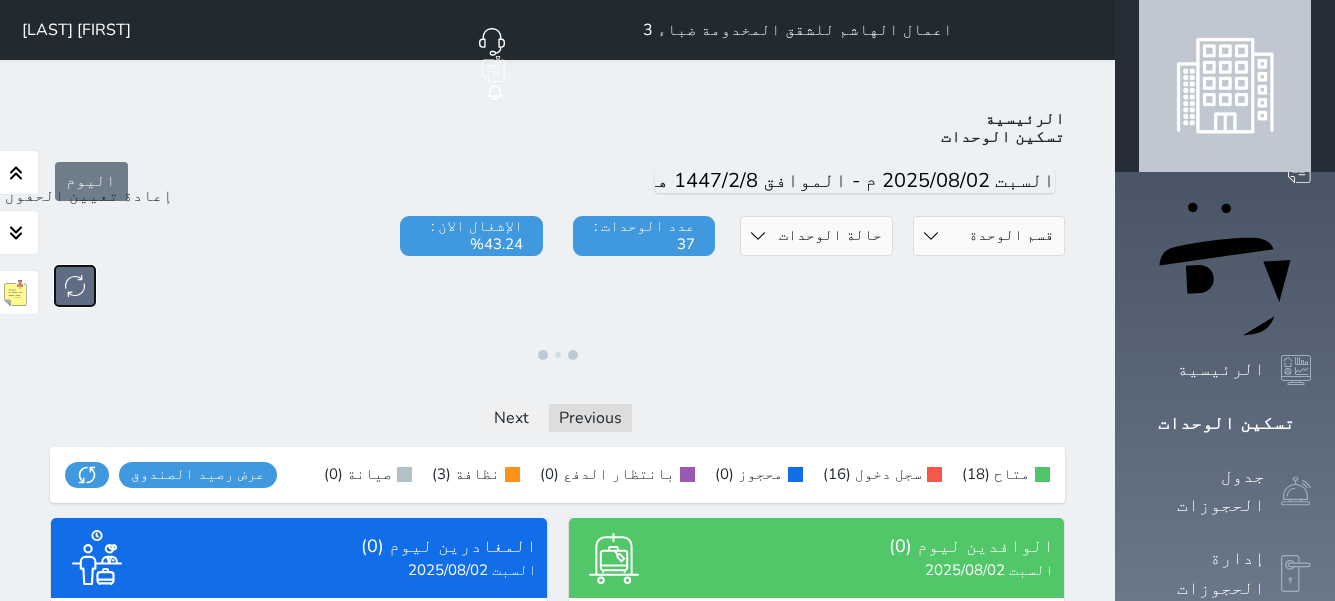 click at bounding box center [75, 286] 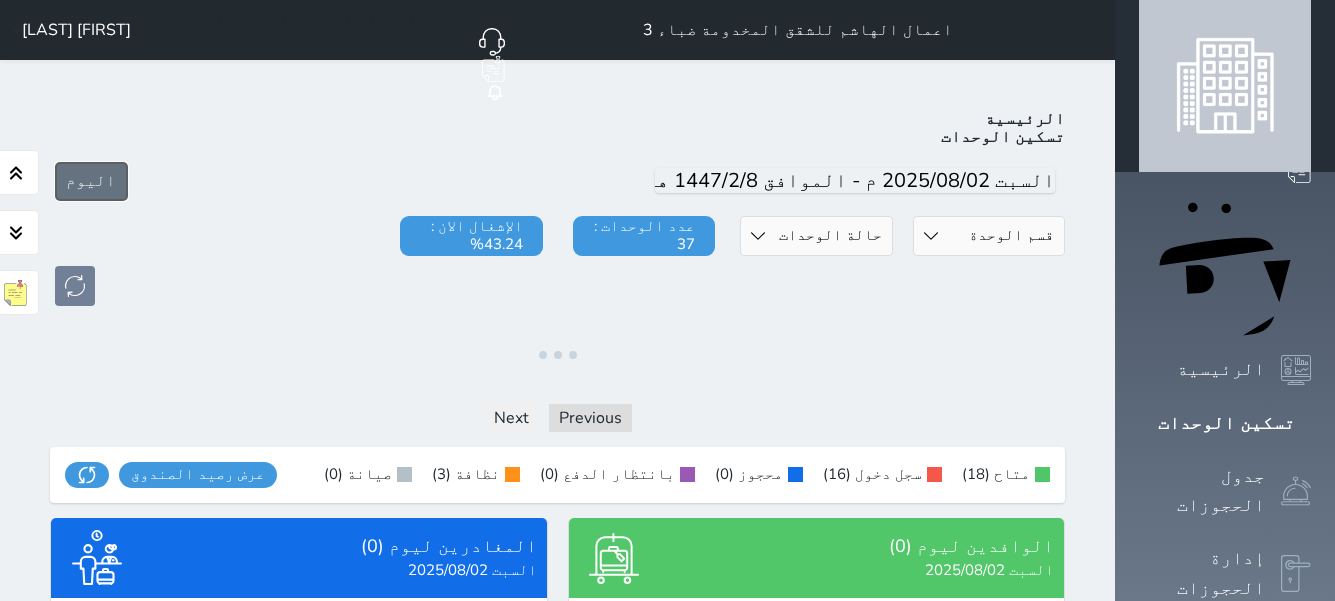 click on "اليوم" at bounding box center (91, 181) 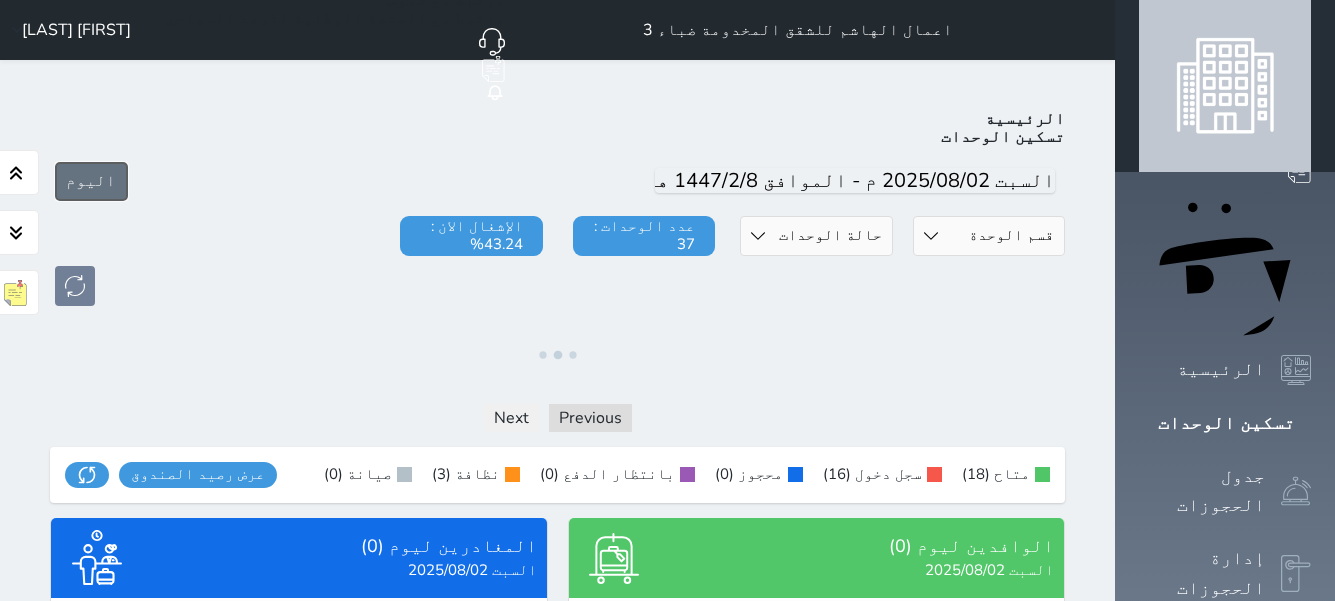 click on "اليوم" at bounding box center [91, 181] 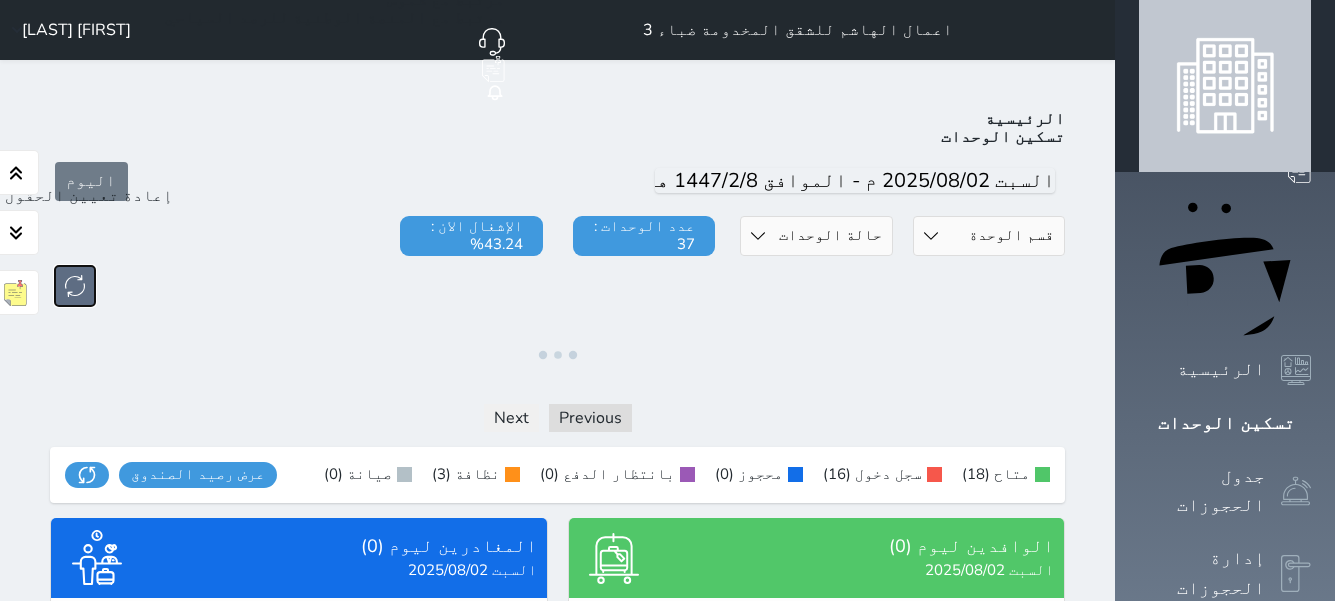 click at bounding box center [75, 286] 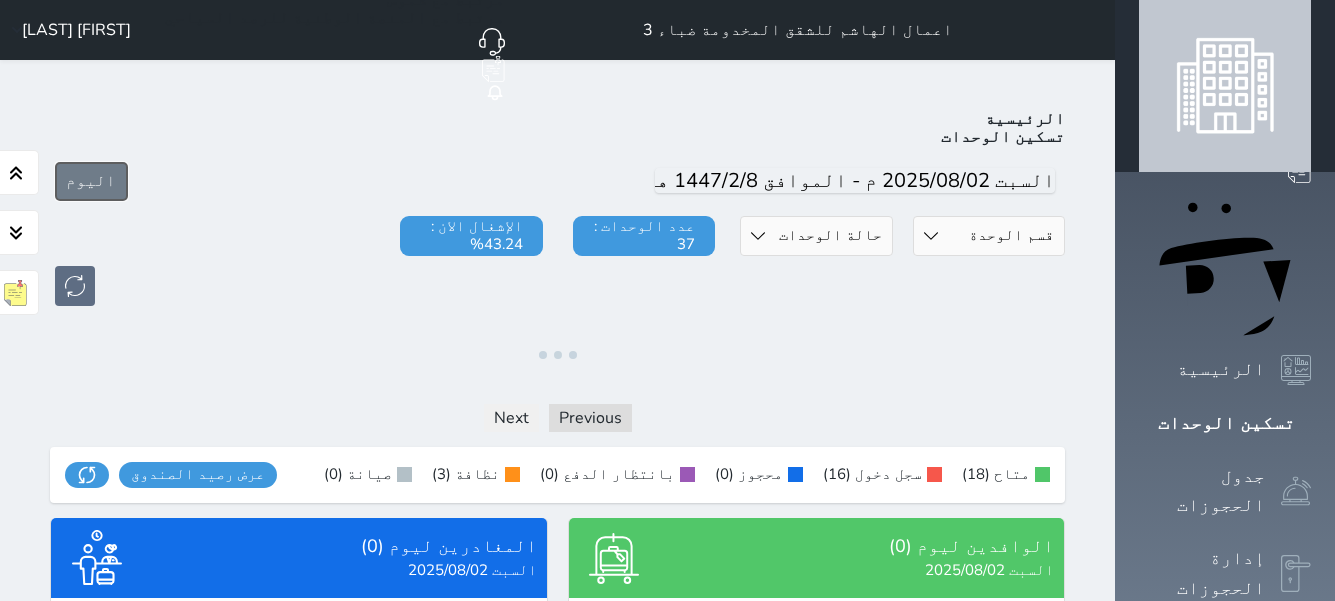 click on "اليوم" at bounding box center [91, 181] 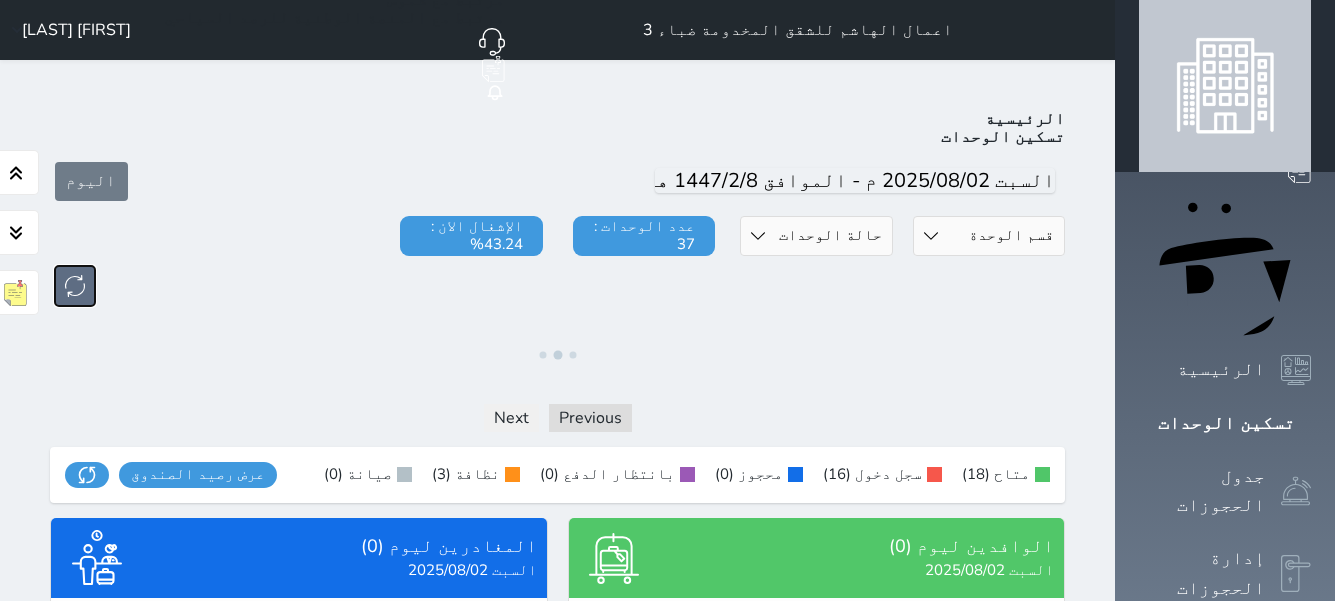 click at bounding box center (75, 286) 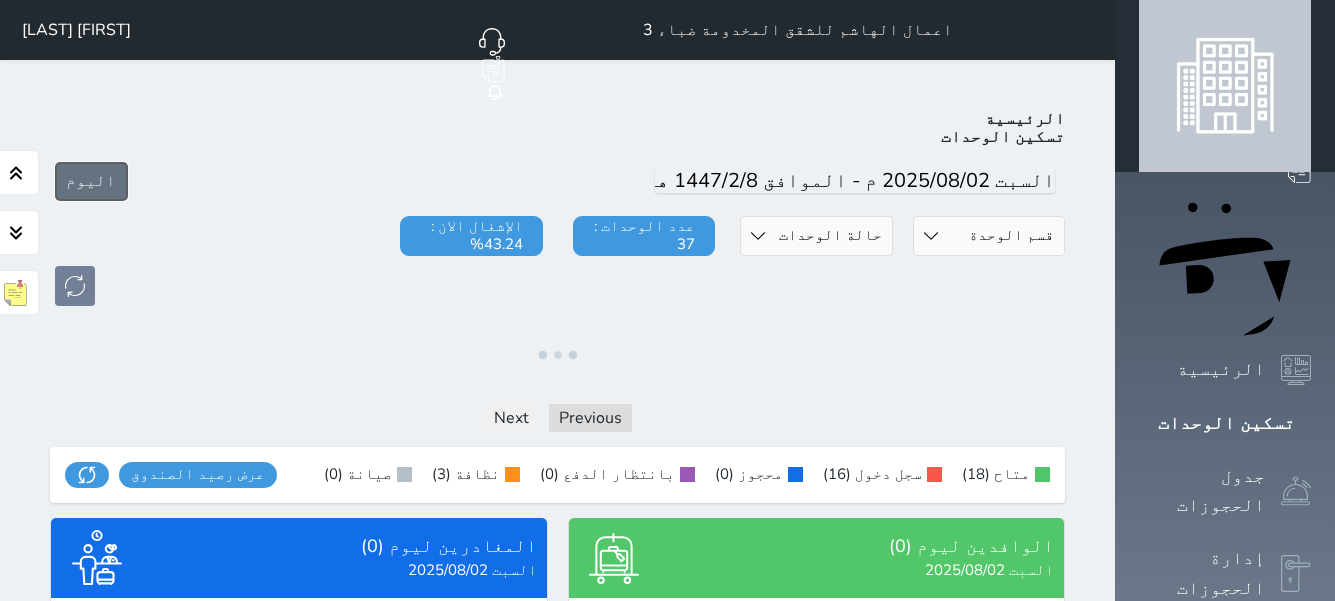 scroll, scrollTop: 78, scrollLeft: 0, axis: vertical 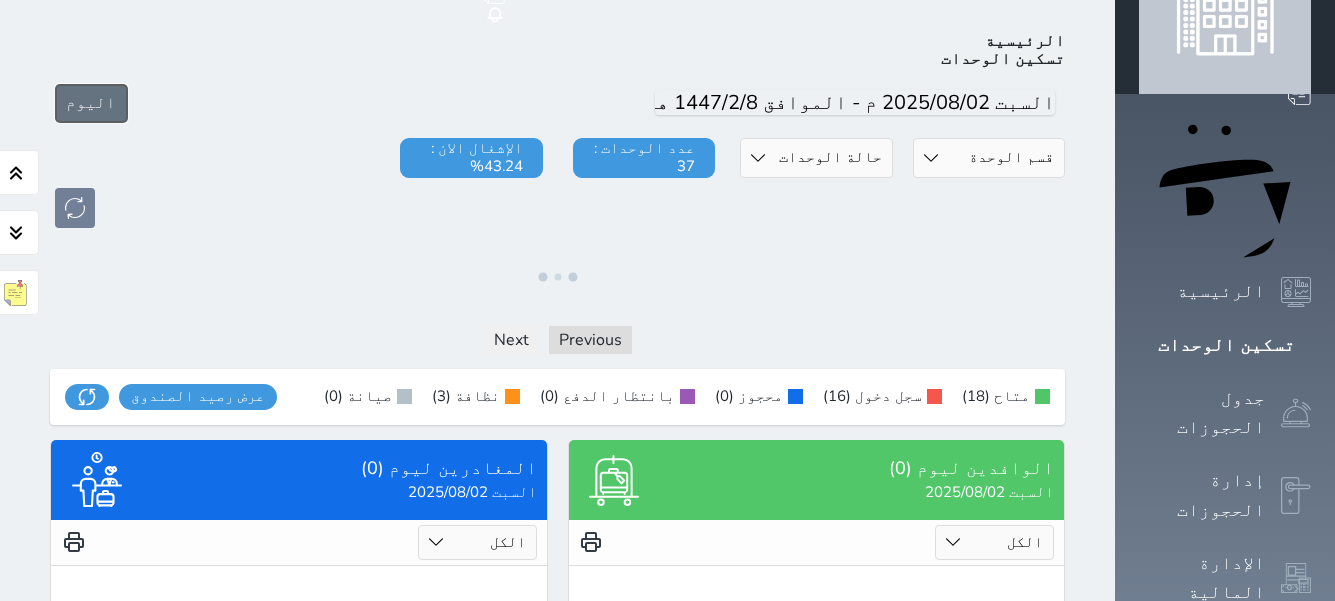 click on "اليوم" at bounding box center [91, 103] 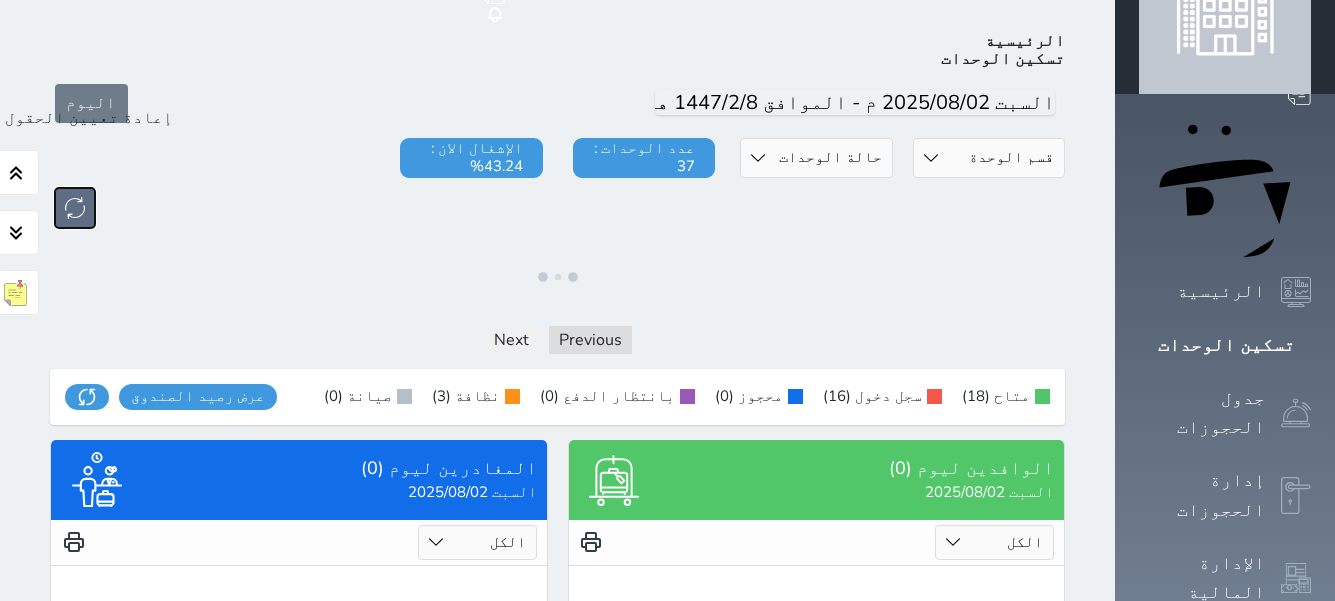 click at bounding box center [75, 208] 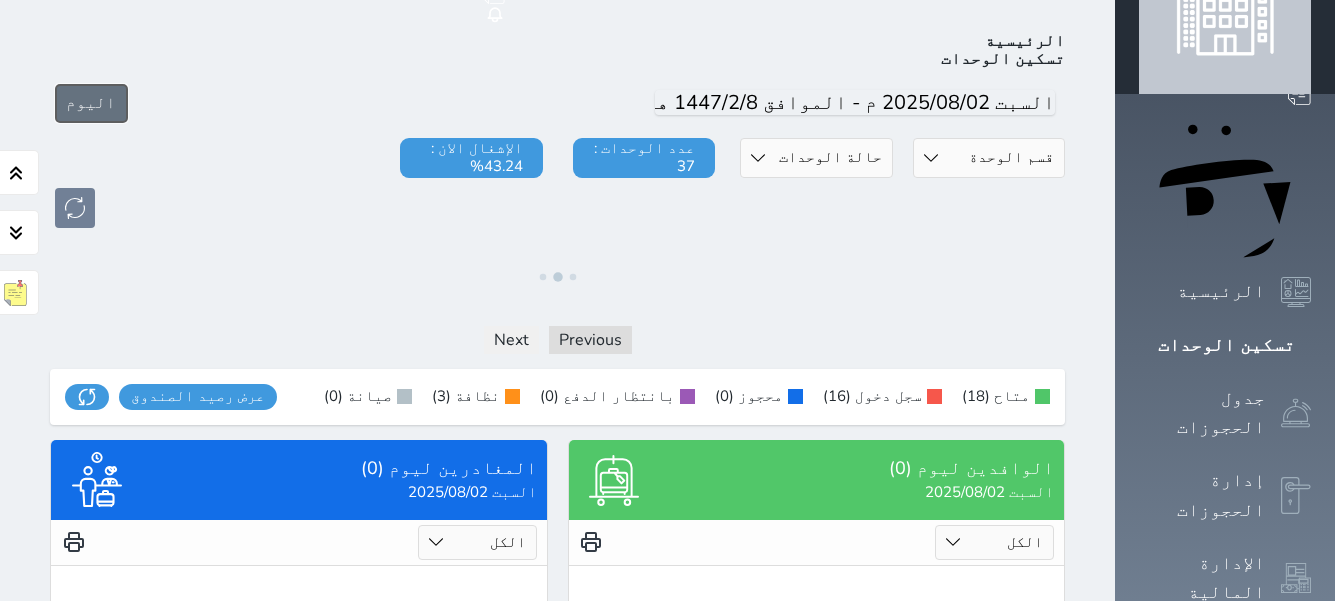 click on "اليوم" at bounding box center (91, 103) 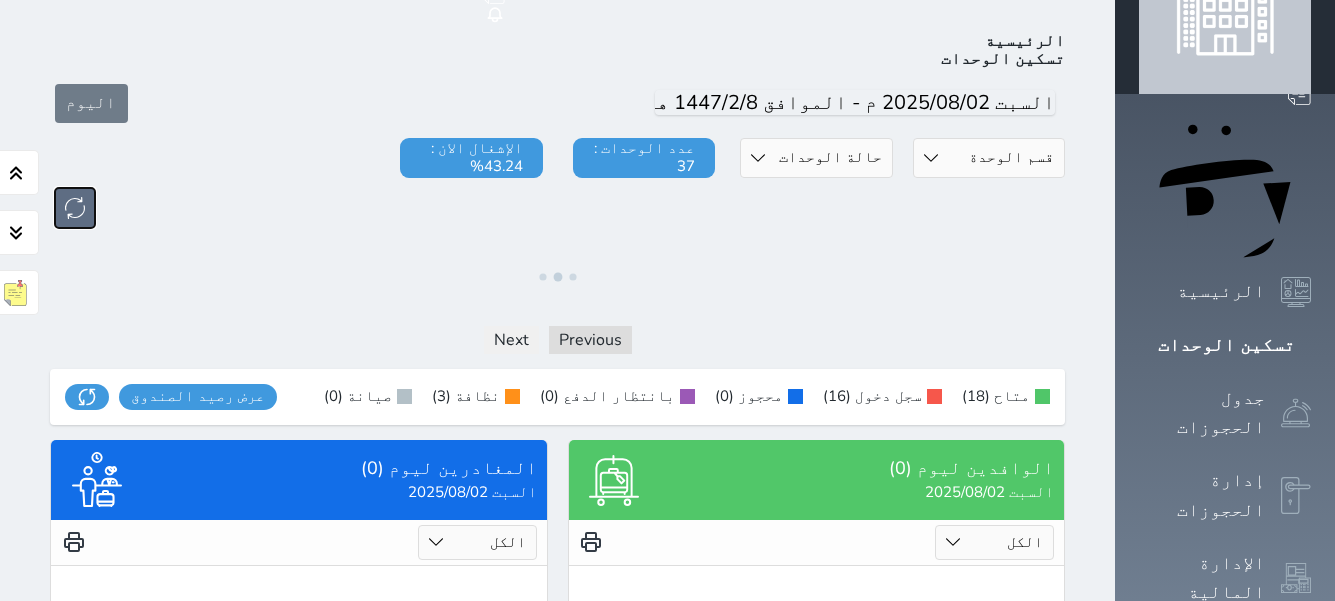 click at bounding box center (75, 208) 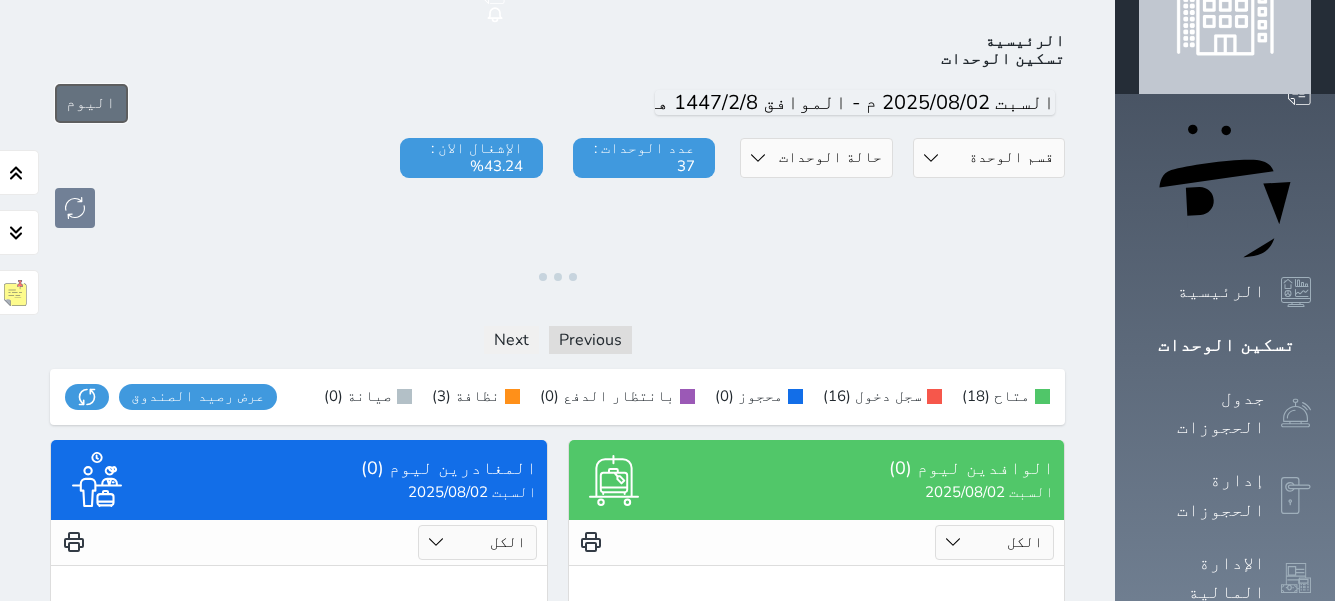 click on "اليوم" at bounding box center (91, 103) 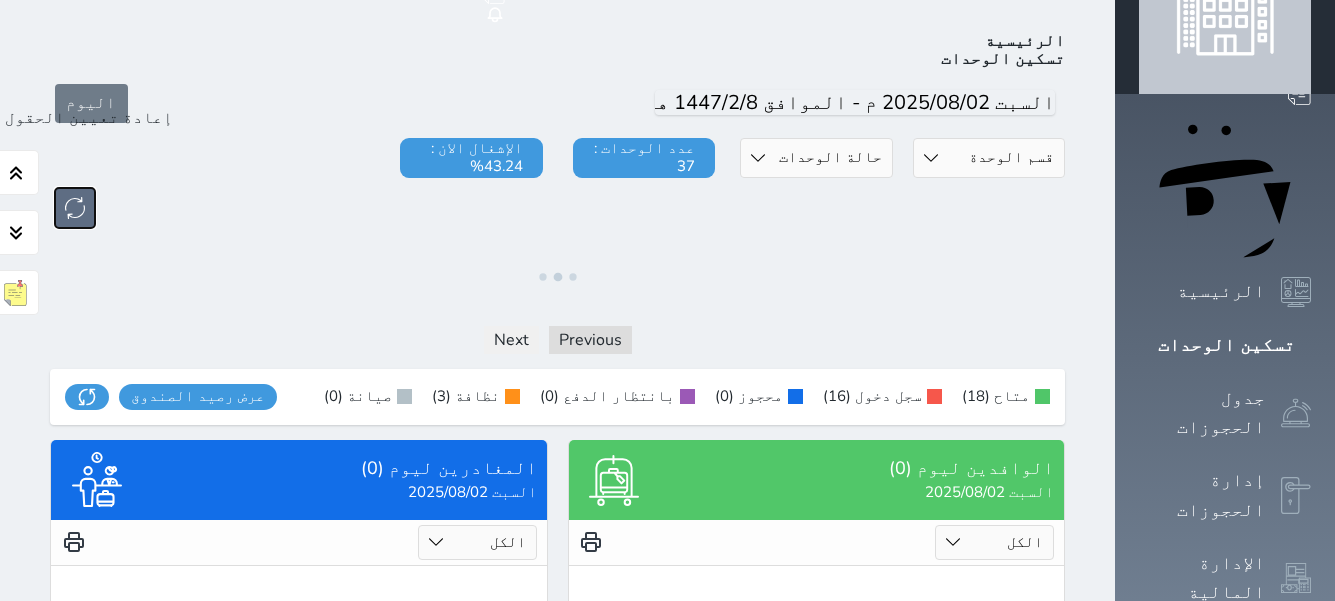 click at bounding box center [75, 208] 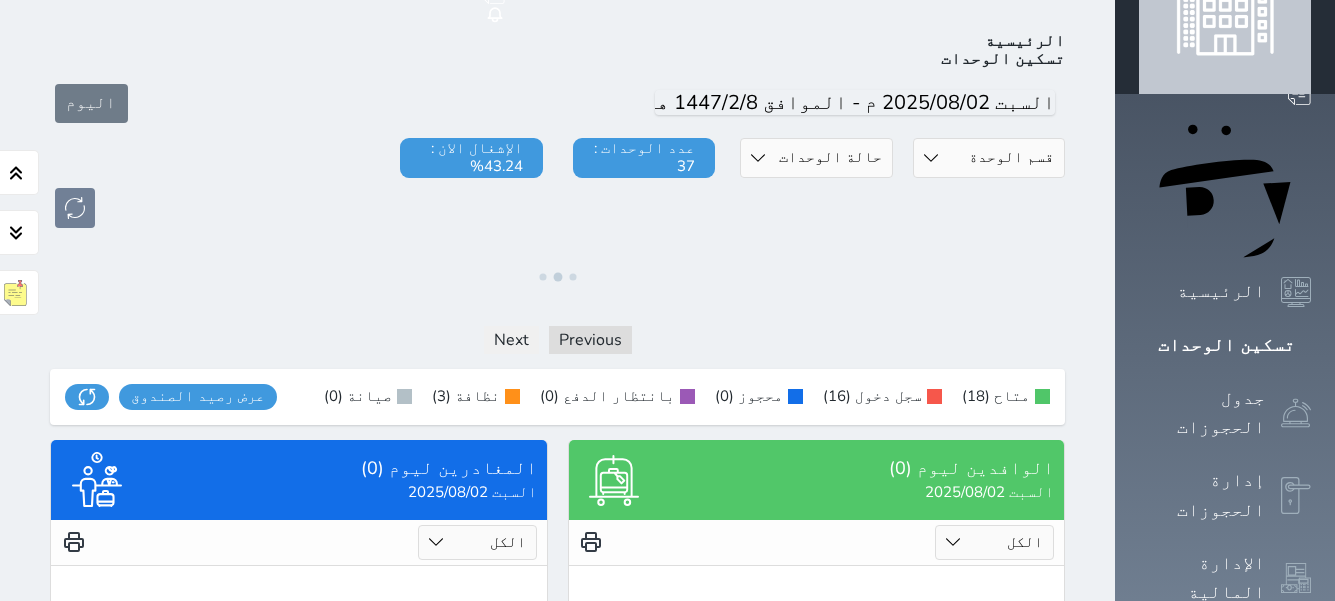 click on "اليوم" at bounding box center (557, 103) 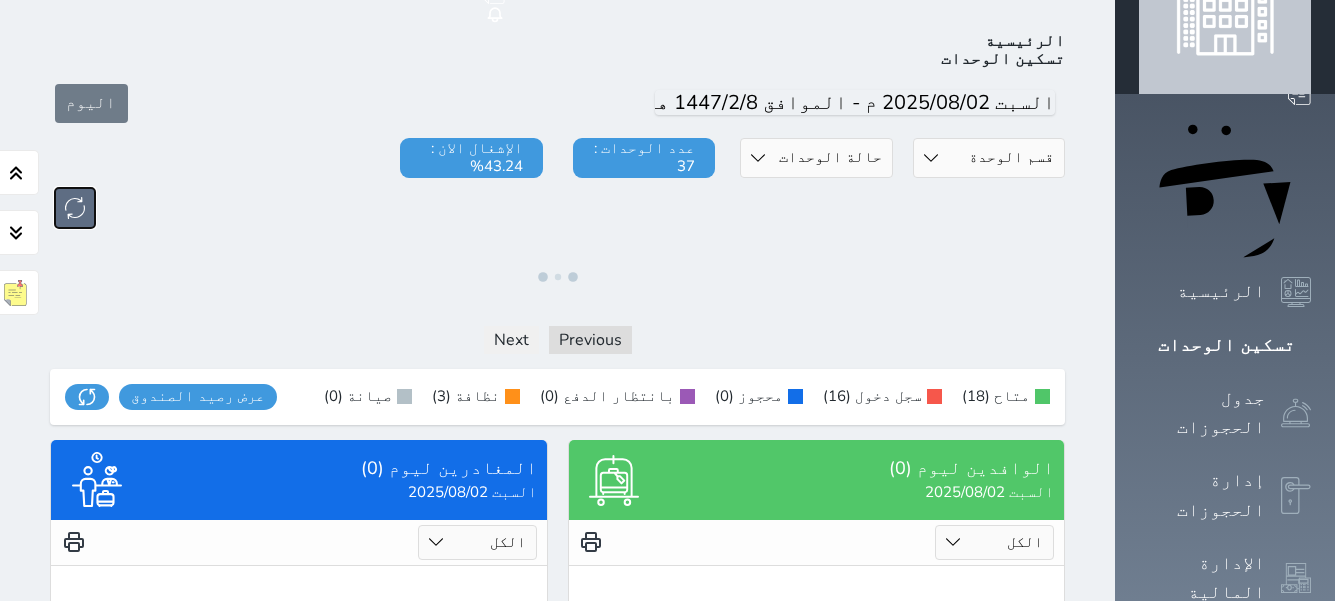 click at bounding box center (75, 208) 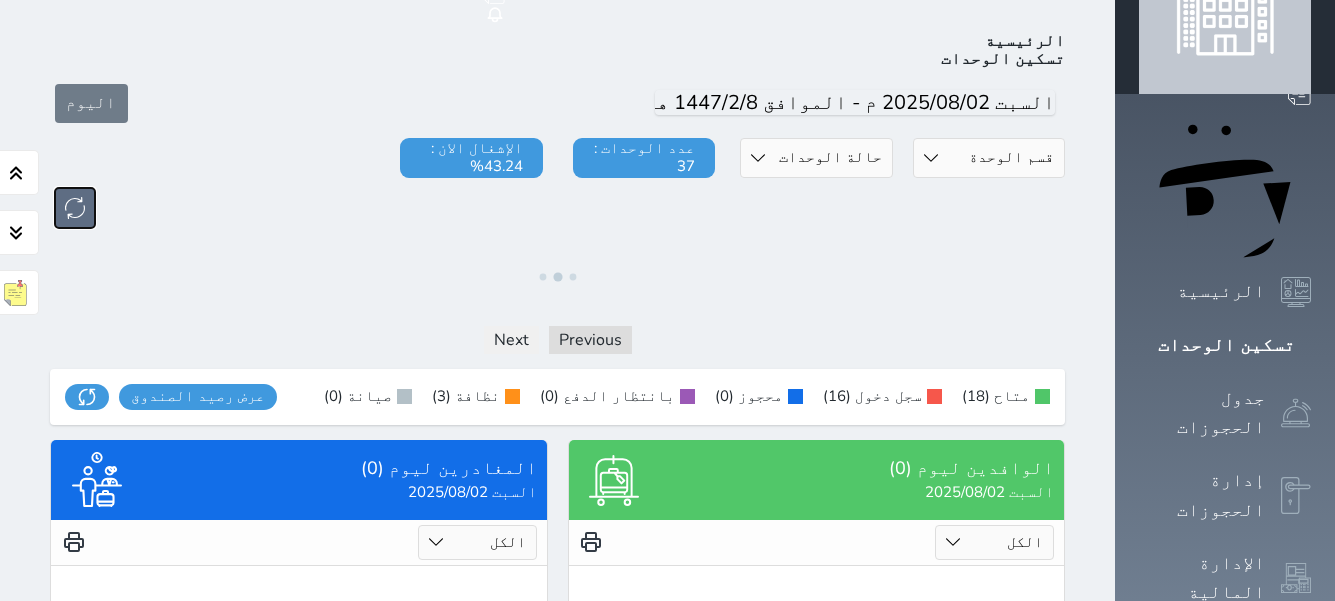 click at bounding box center (75, 208) 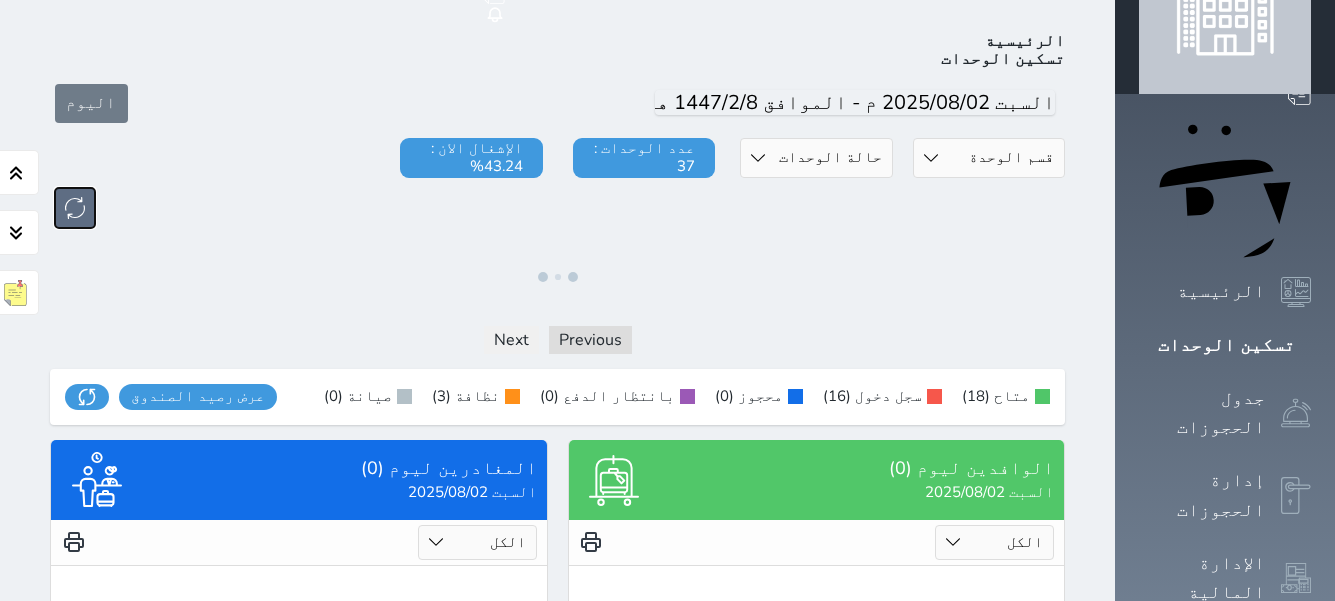 click at bounding box center (75, 208) 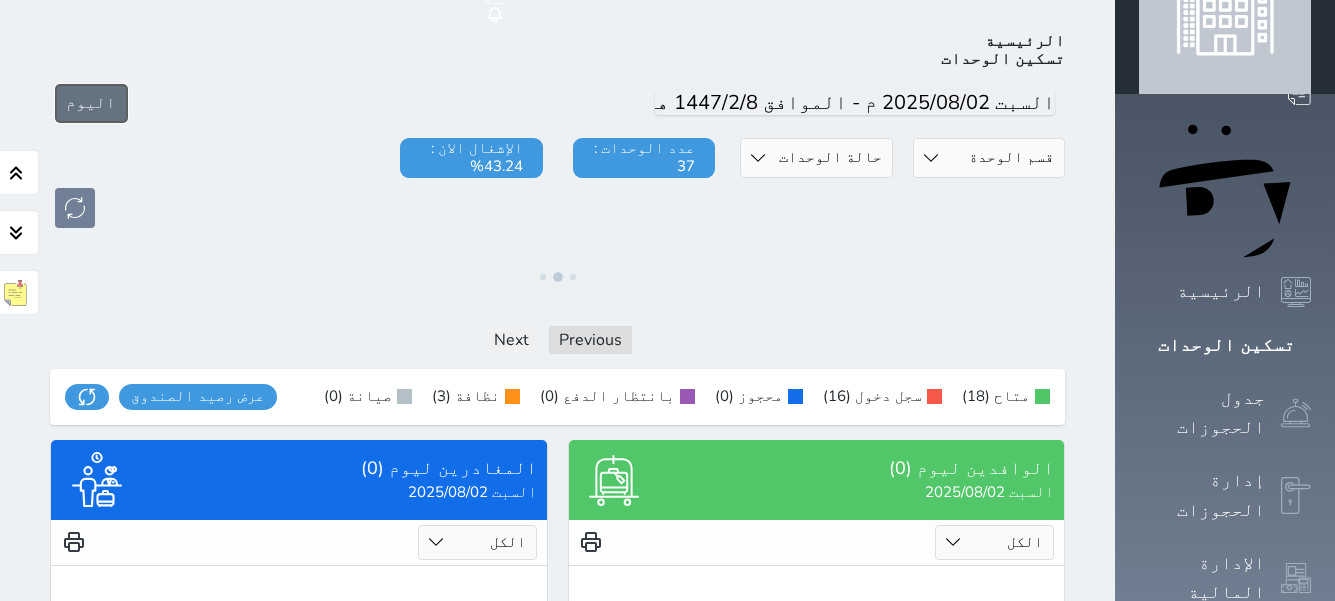 click on "اليوم" at bounding box center (91, 103) 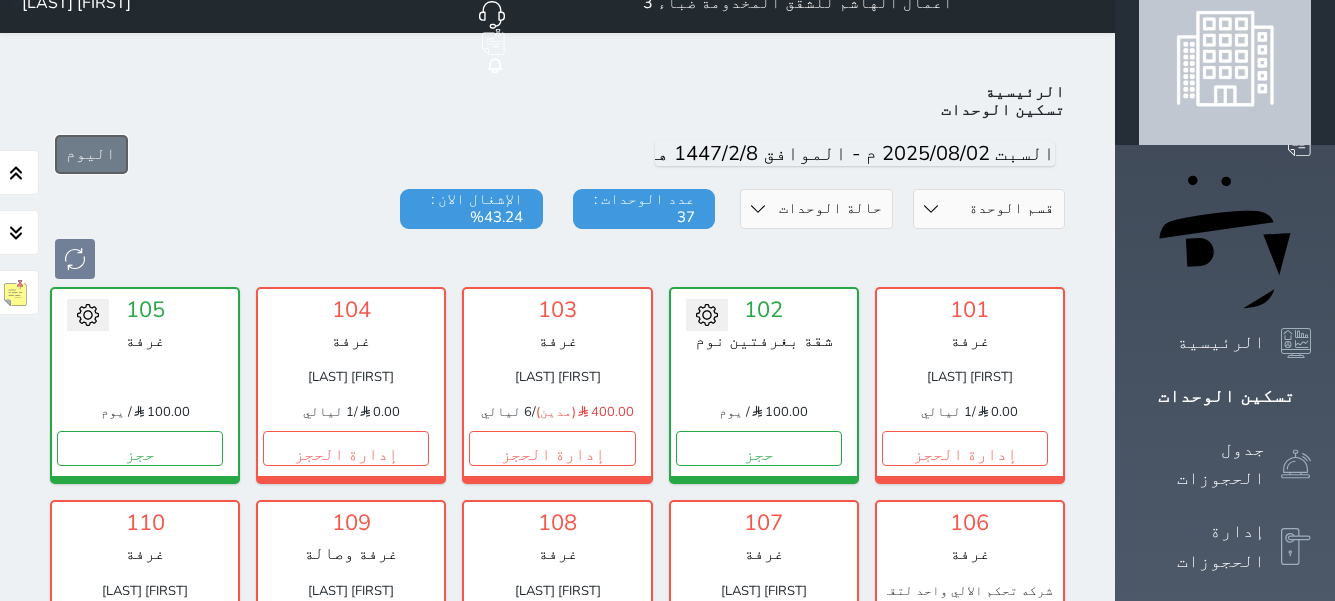 scroll, scrollTop: 0, scrollLeft: 0, axis: both 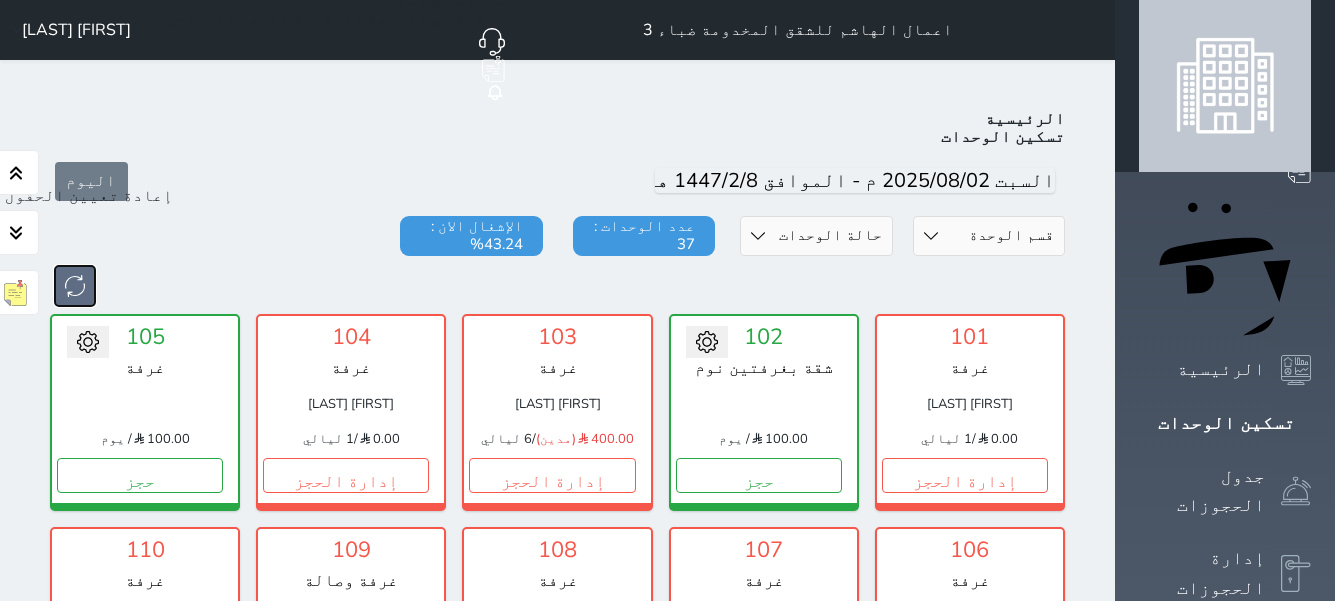click at bounding box center [75, 286] 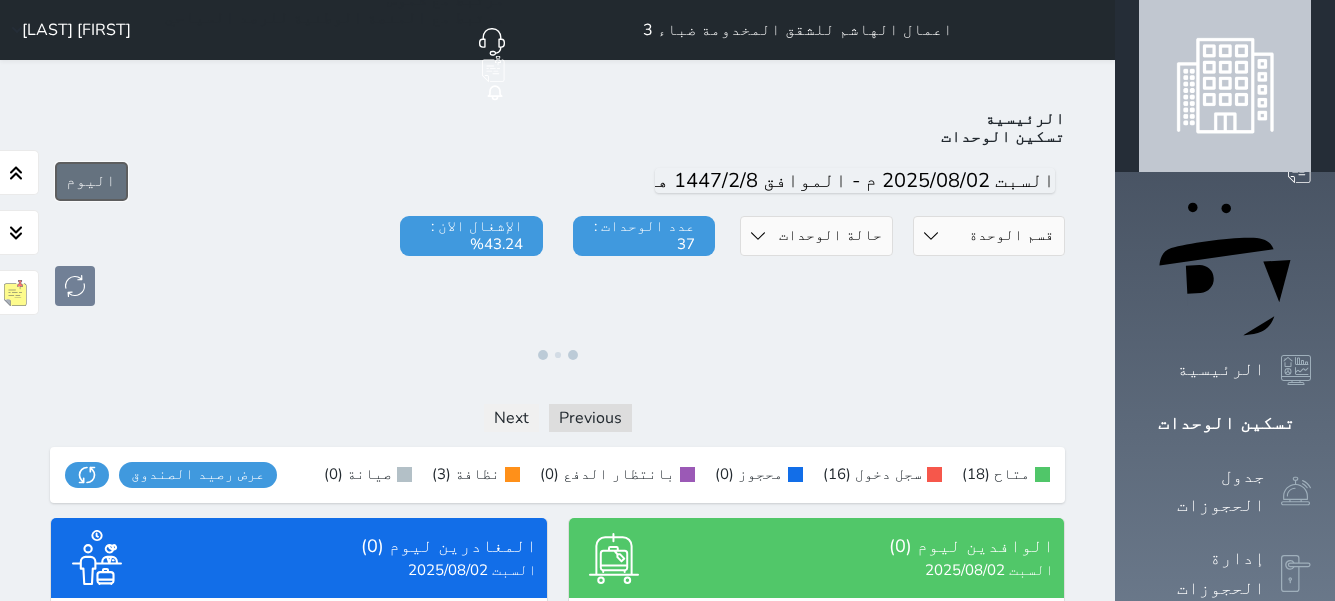 click on "اليوم" at bounding box center [91, 181] 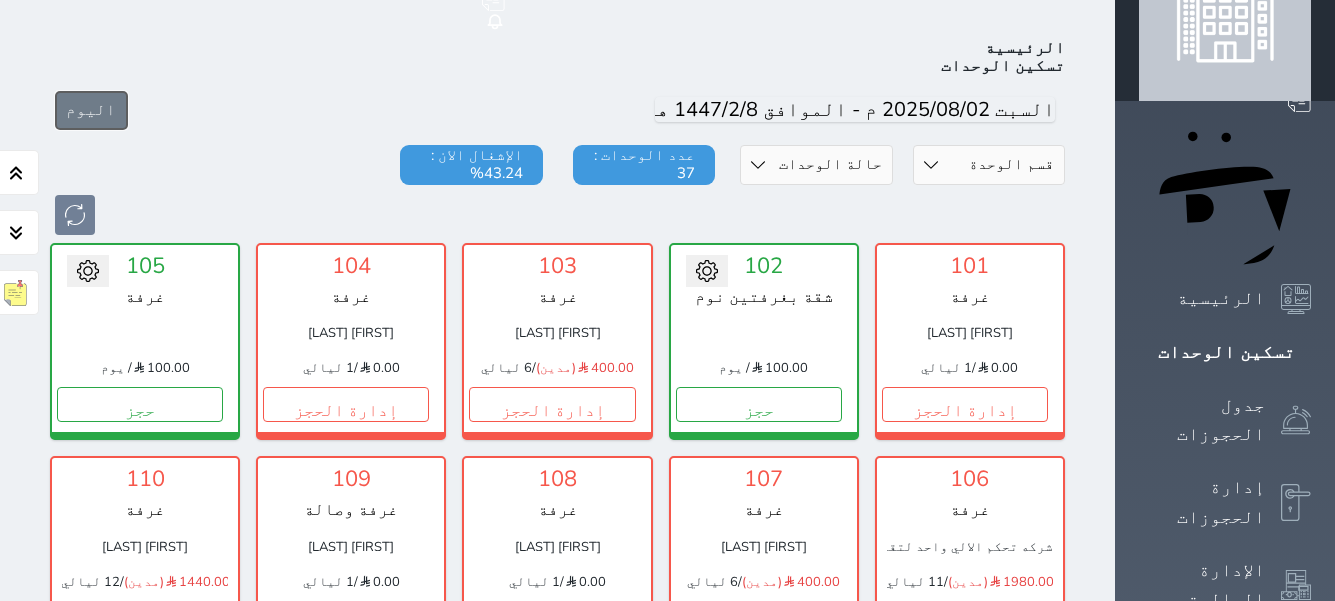 scroll, scrollTop: 78, scrollLeft: 0, axis: vertical 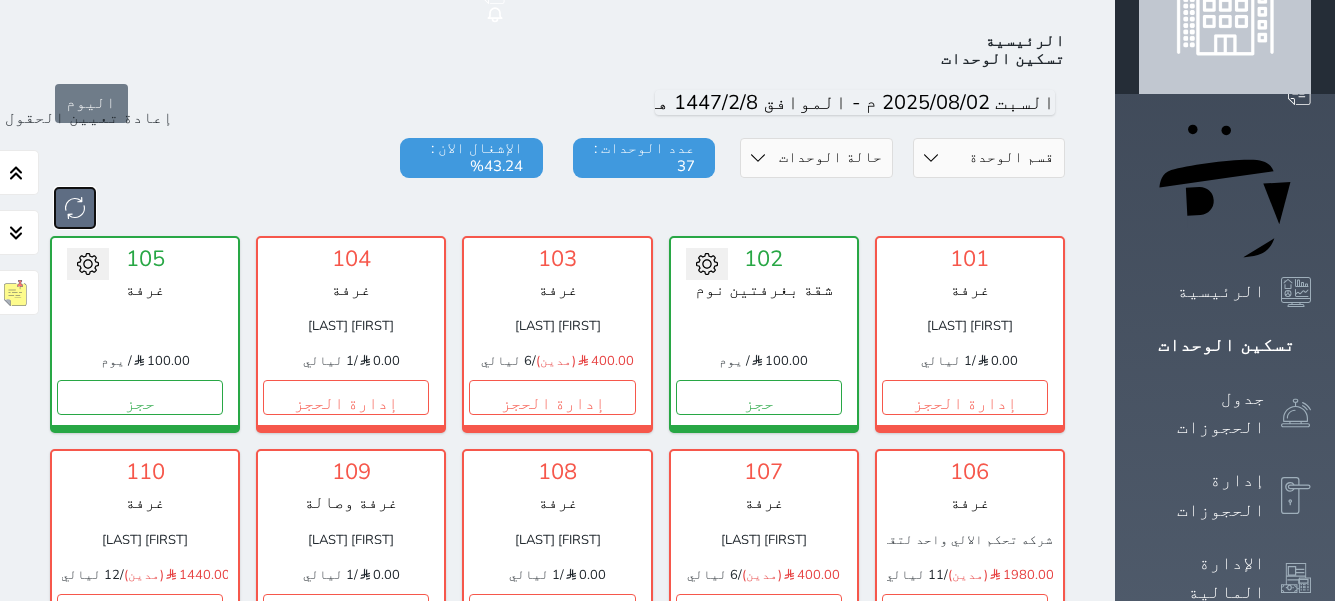 click at bounding box center [75, 208] 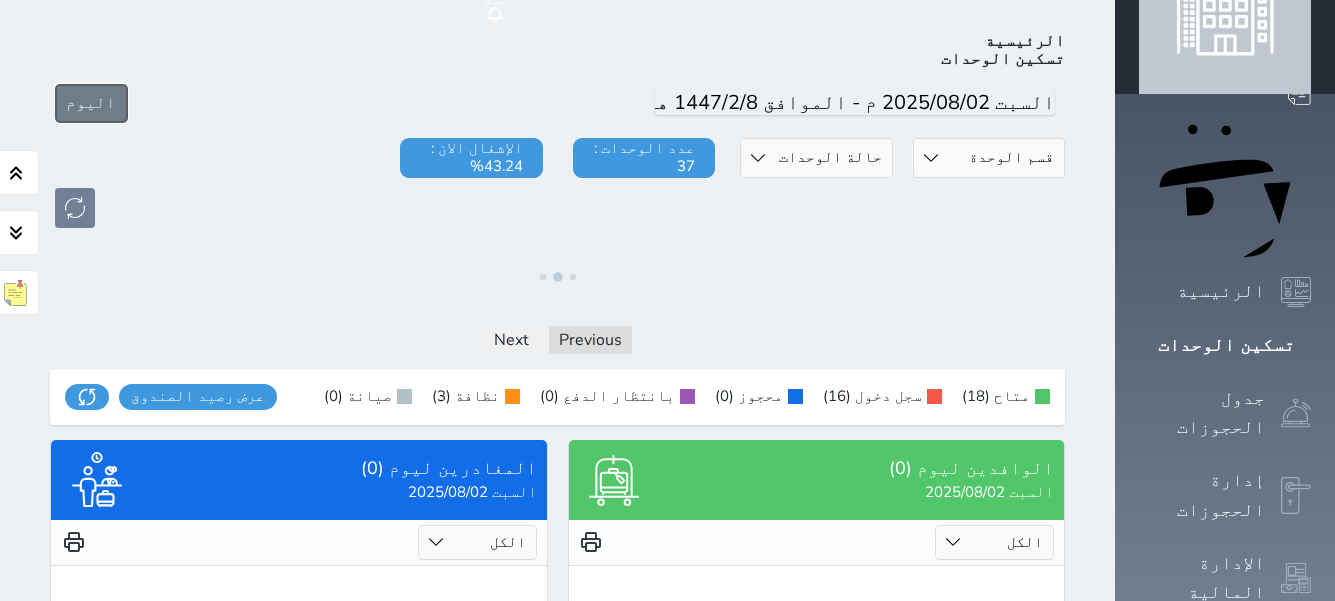 click on "اليوم" at bounding box center (91, 103) 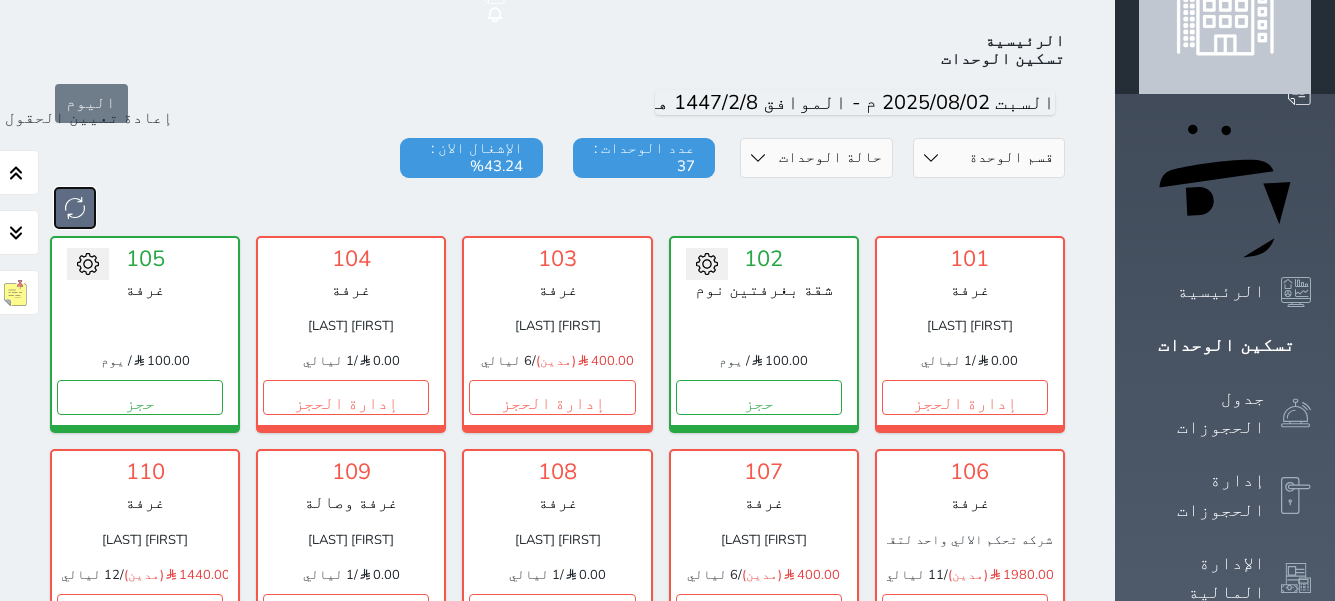 click at bounding box center [75, 208] 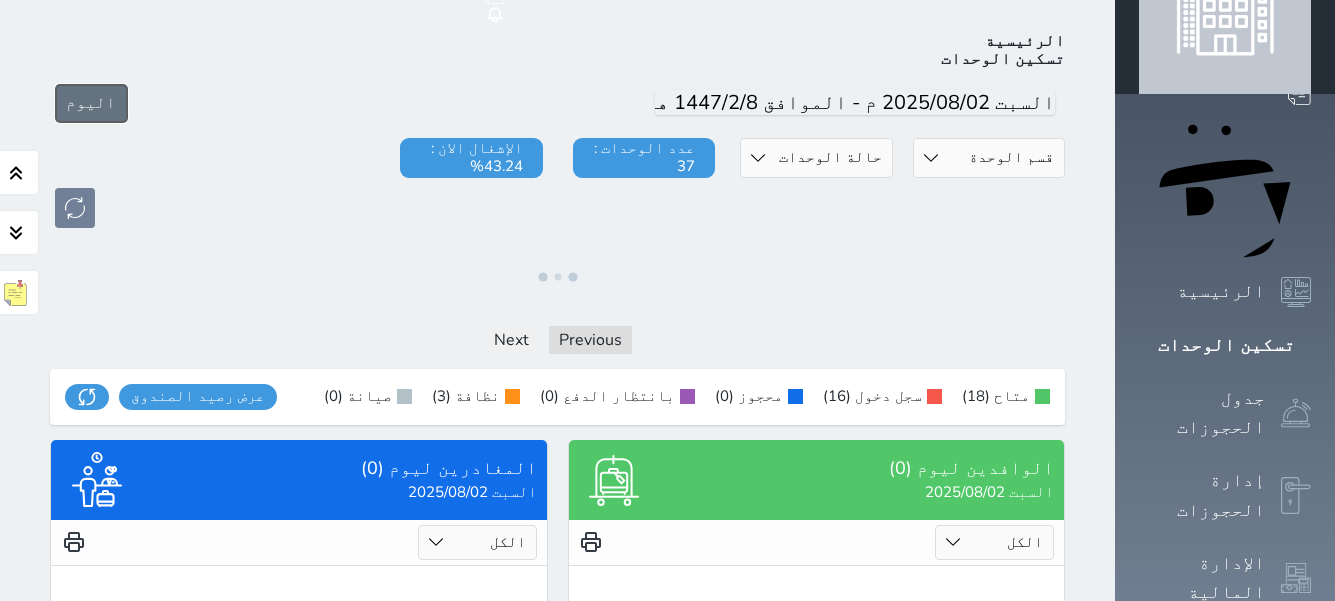 click on "اليوم" at bounding box center [91, 103] 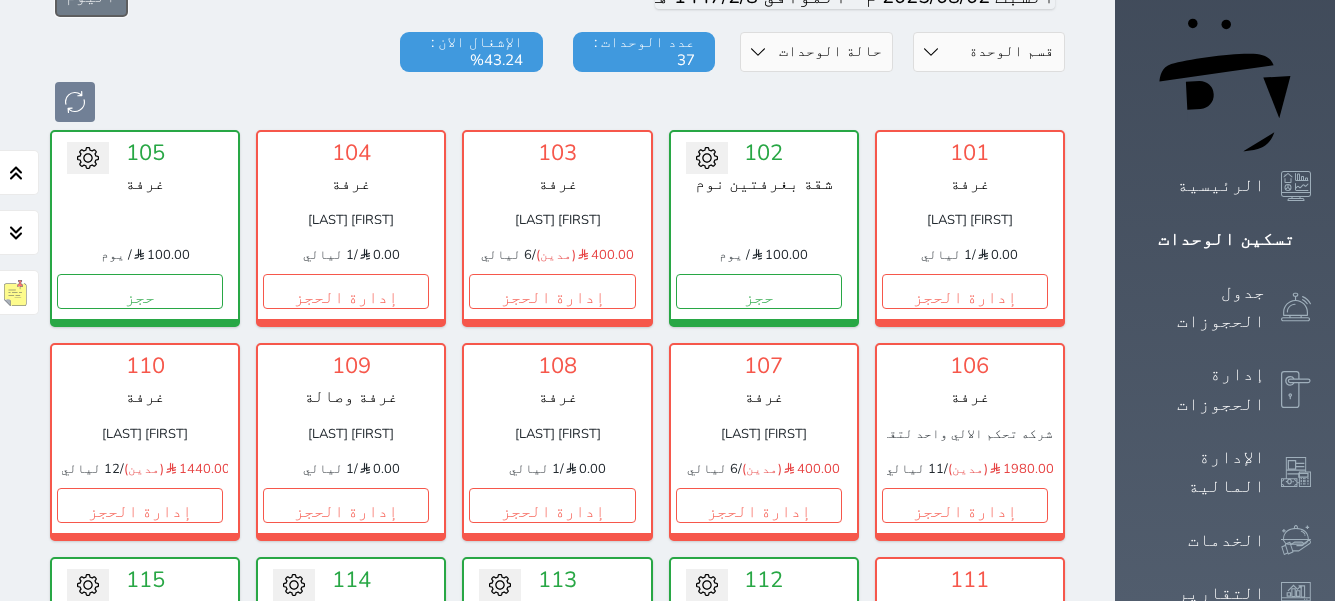 scroll, scrollTop: 178, scrollLeft: 0, axis: vertical 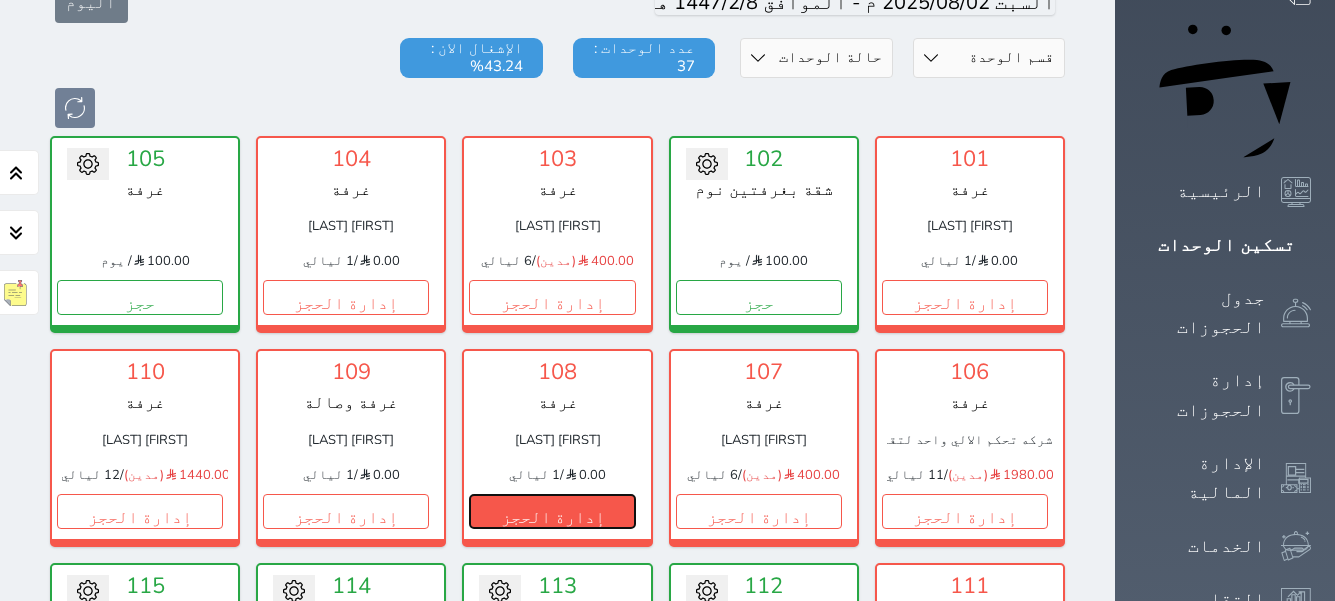click on "إدارة الحجز" at bounding box center (552, 511) 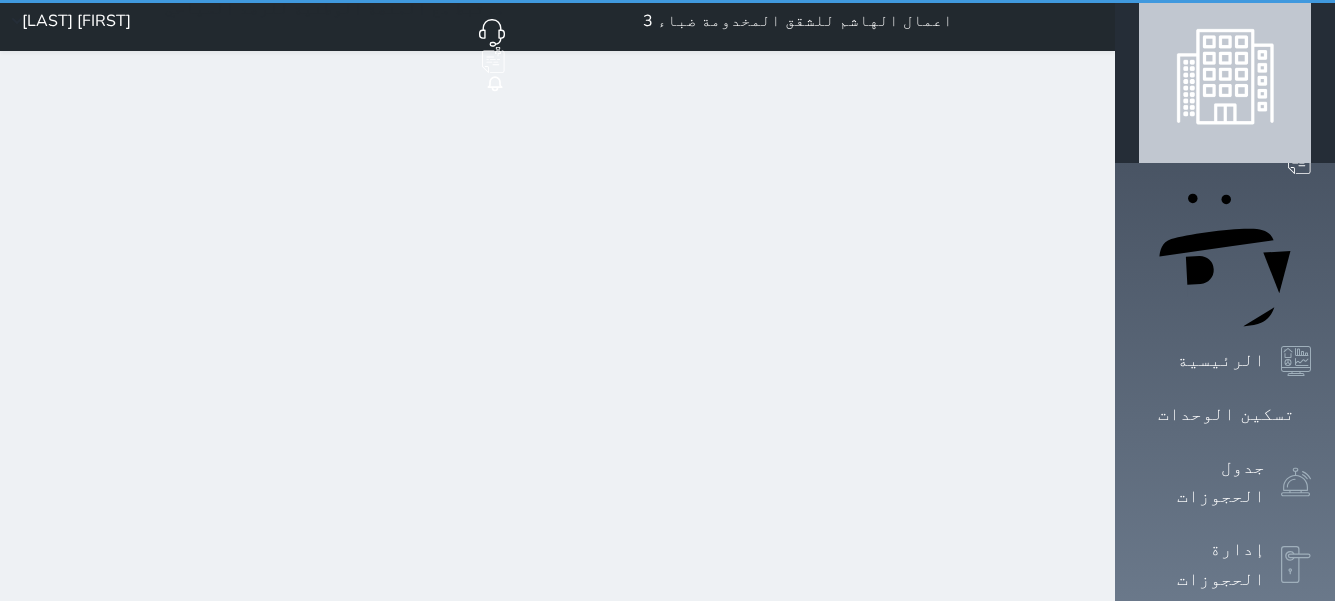 scroll, scrollTop: 0, scrollLeft: 0, axis: both 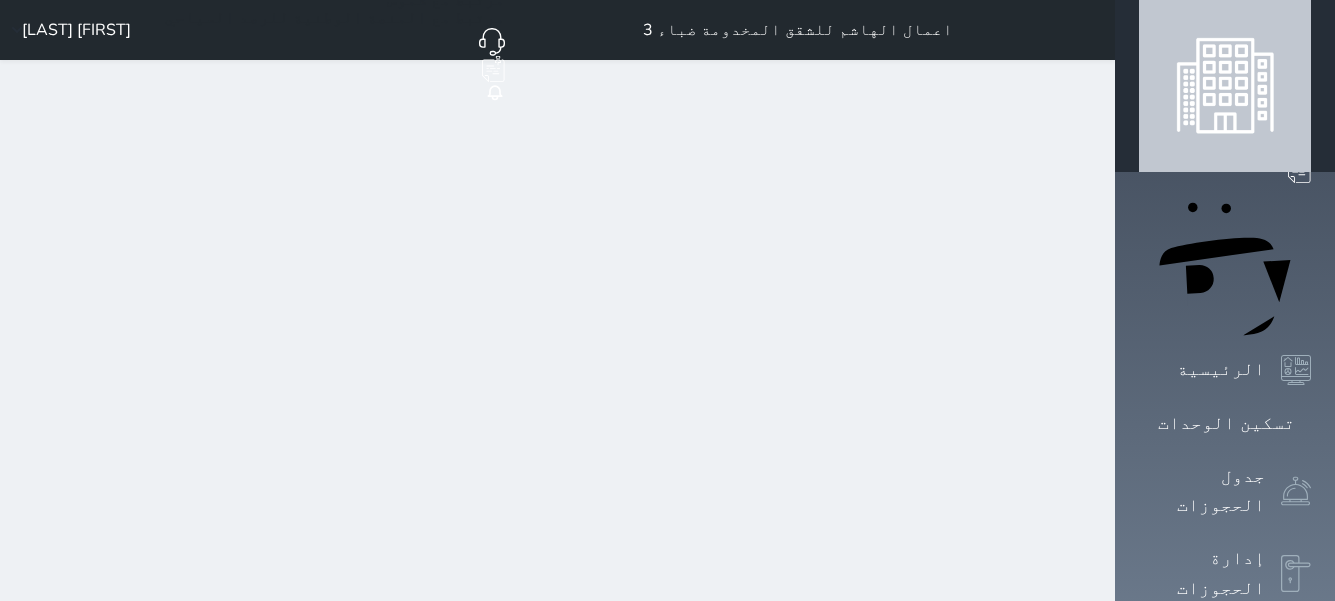 click on "تسكين الوحدات" at bounding box center [1226, 423] 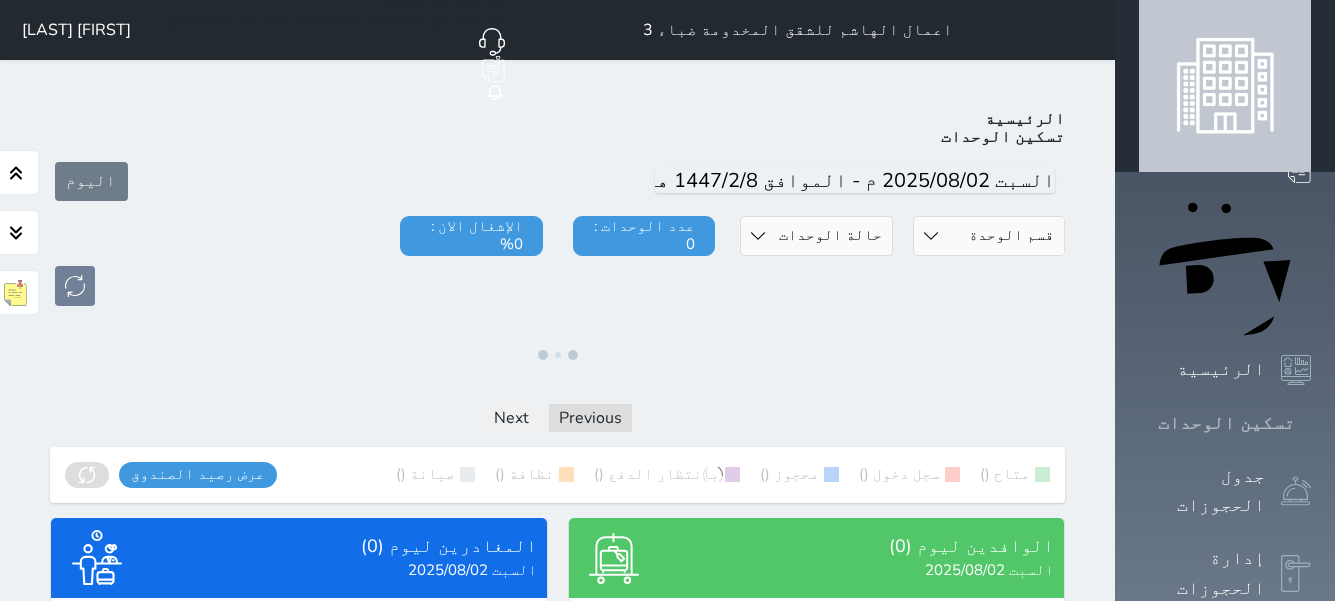 click on "تسكين الوحدات" at bounding box center [1226, 423] 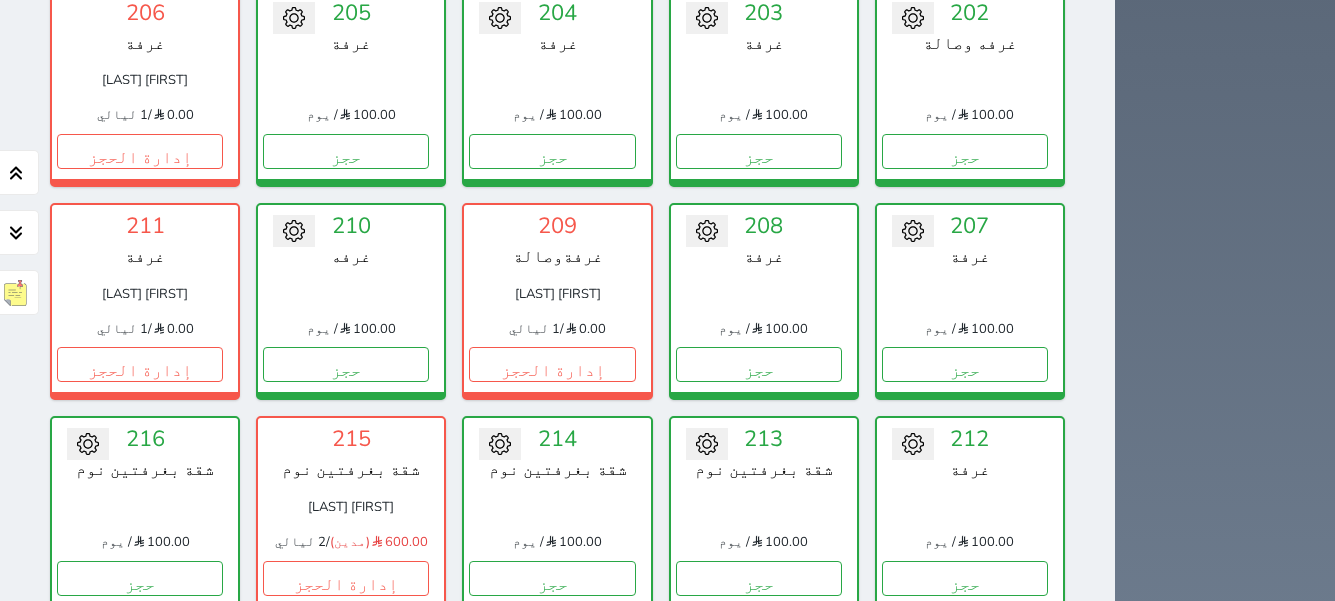 scroll, scrollTop: 1593, scrollLeft: 0, axis: vertical 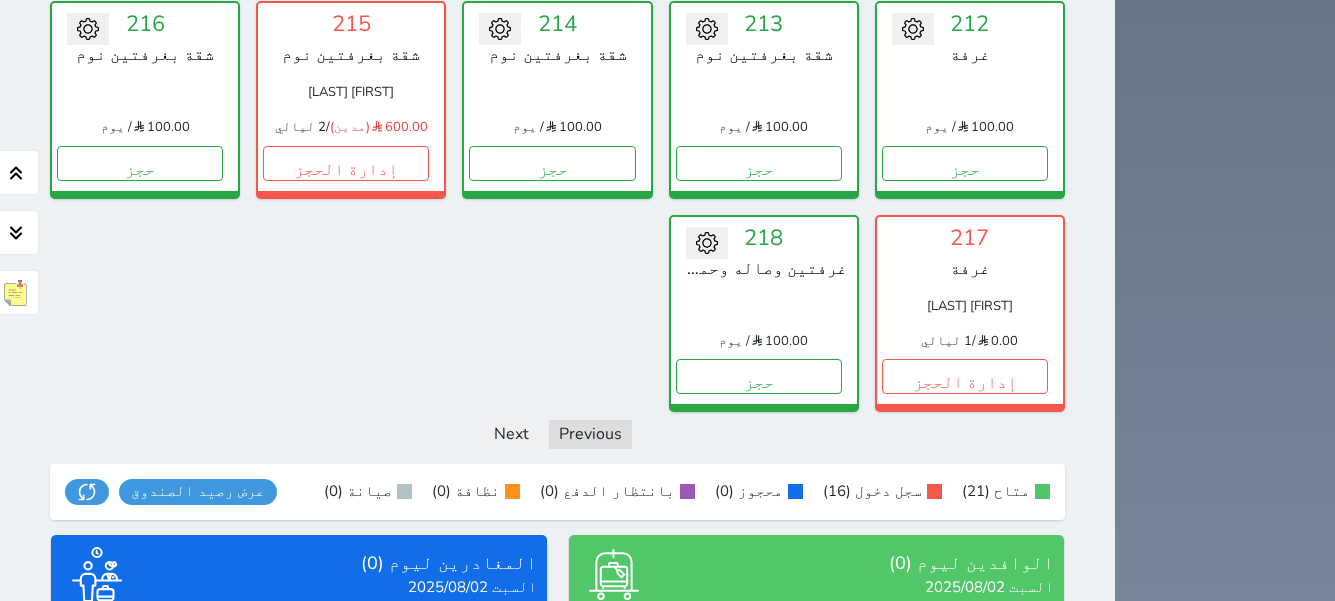 click on "عرض الوافدين" at bounding box center [816, 754] 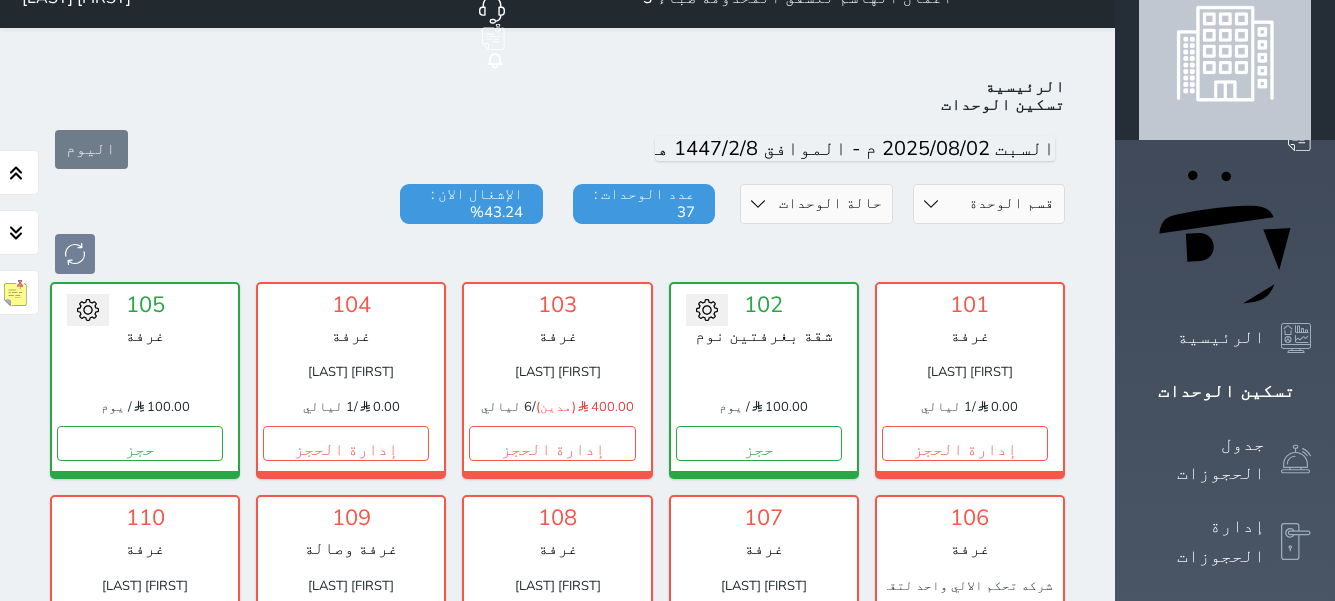 scroll, scrollTop: 0, scrollLeft: 0, axis: both 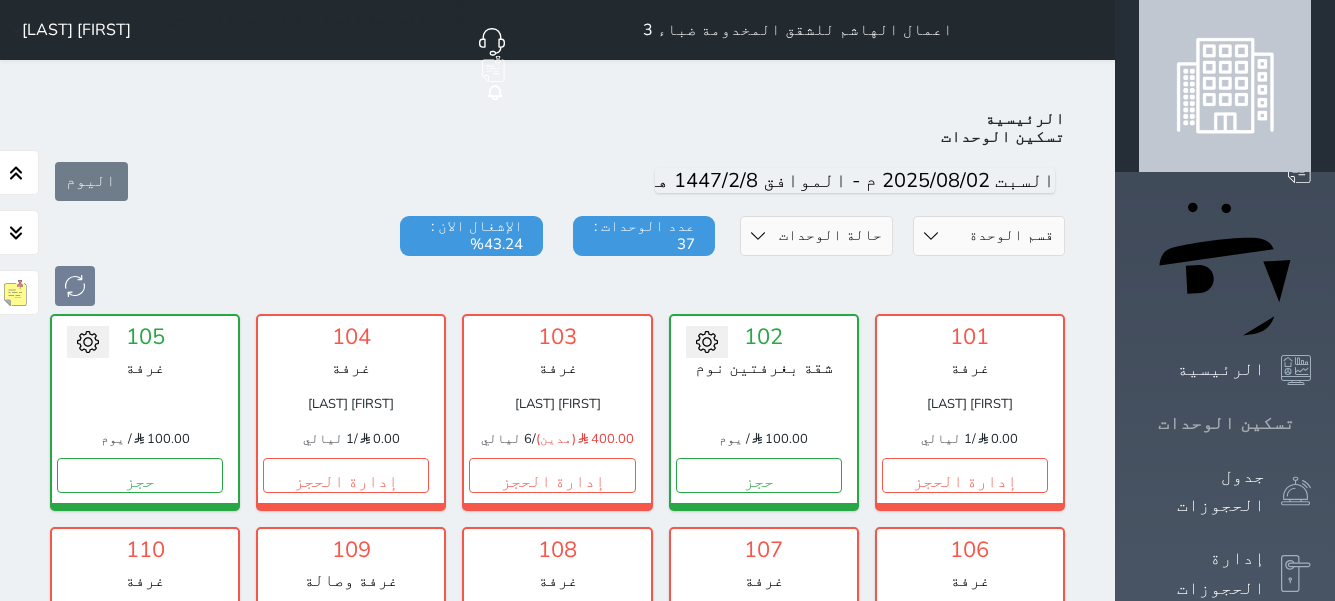click on "تسكين الوحدات" at bounding box center (1226, 423) 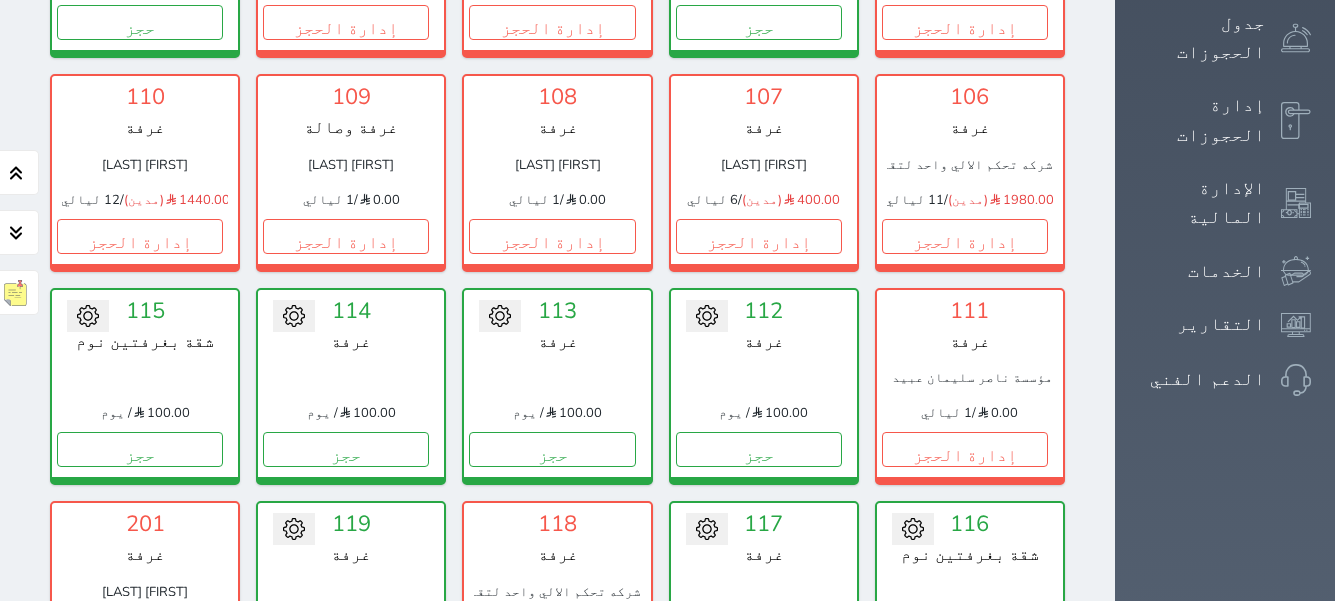 scroll, scrollTop: 600, scrollLeft: 0, axis: vertical 